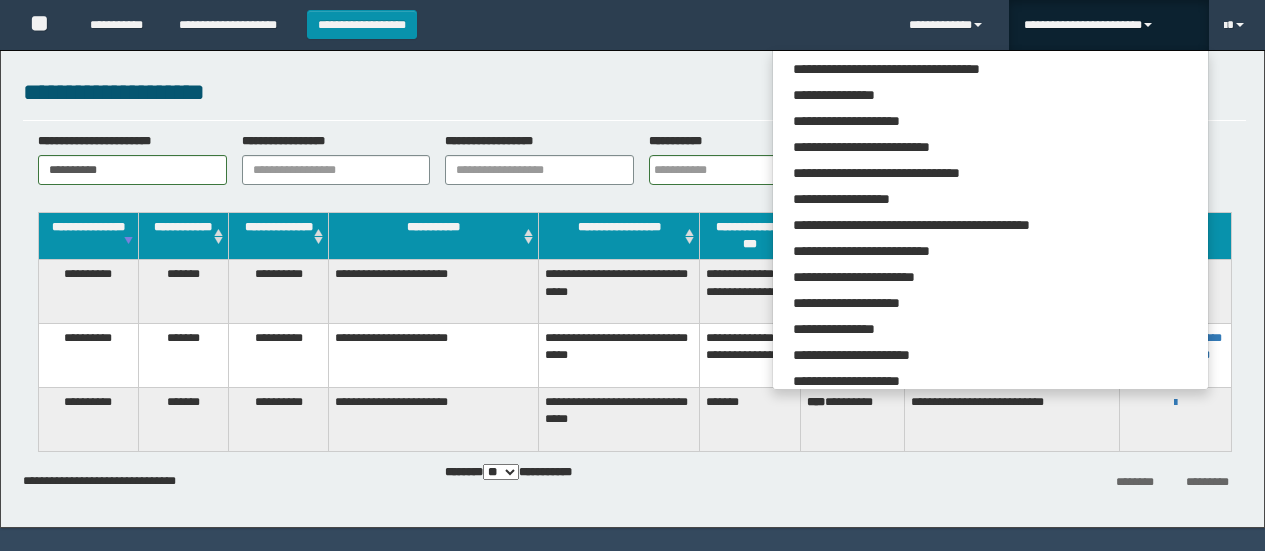scroll, scrollTop: 0, scrollLeft: 0, axis: both 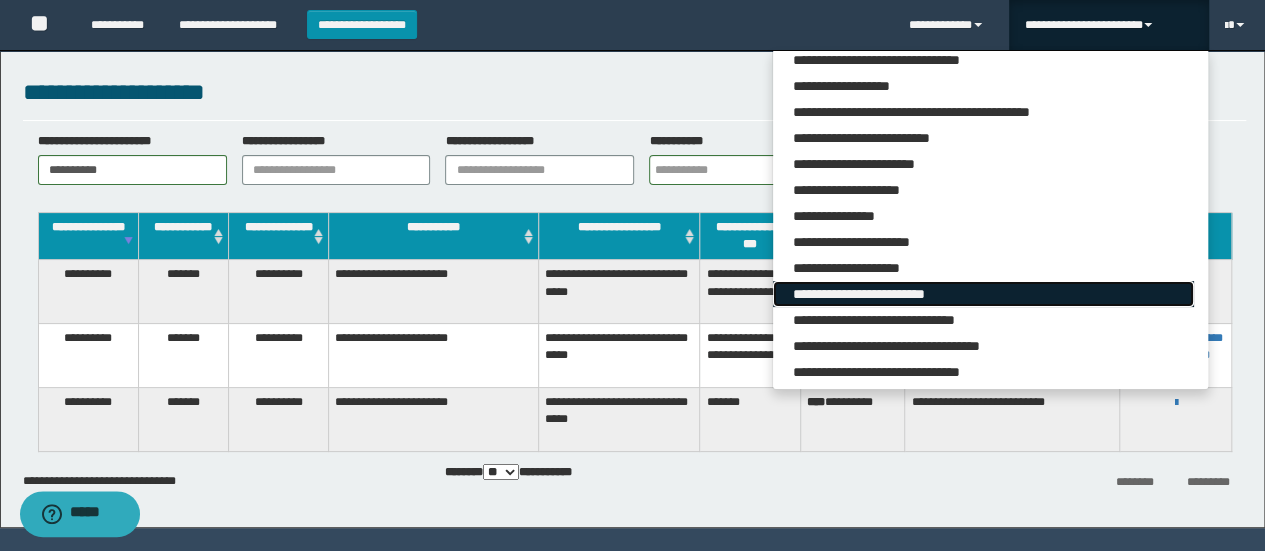 click on "**********" at bounding box center [983, 294] 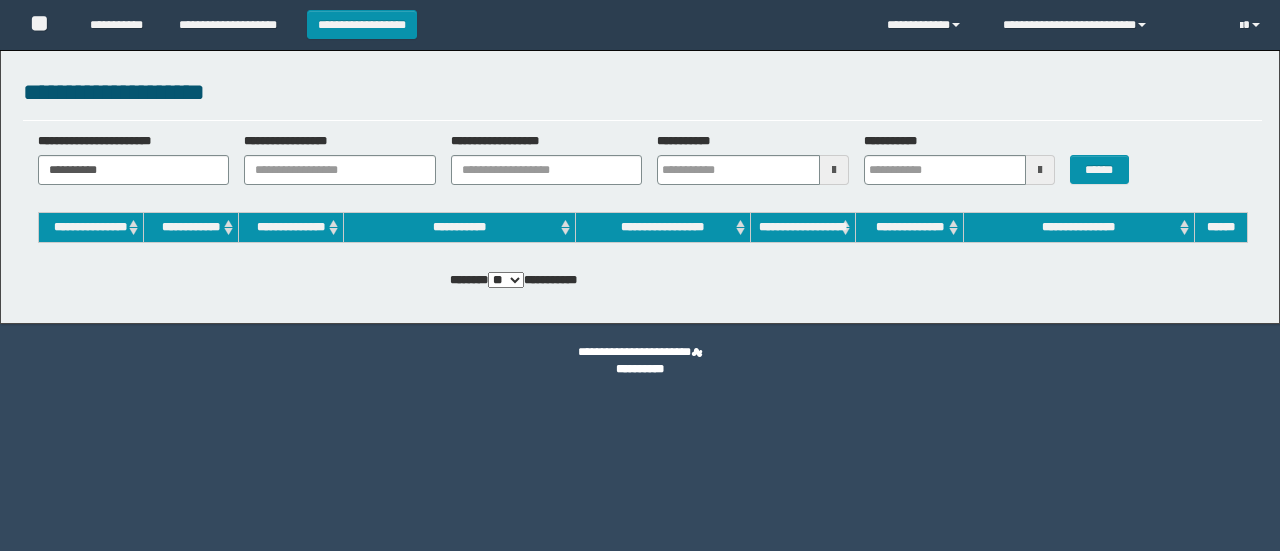 scroll, scrollTop: 0, scrollLeft: 0, axis: both 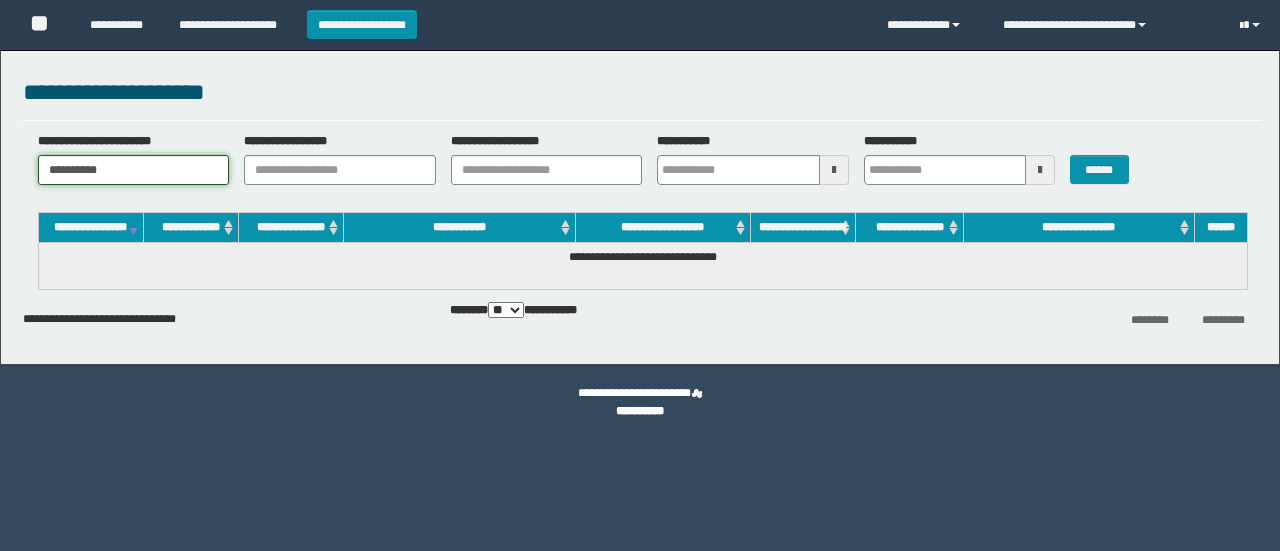 click on "**********" at bounding box center (134, 170) 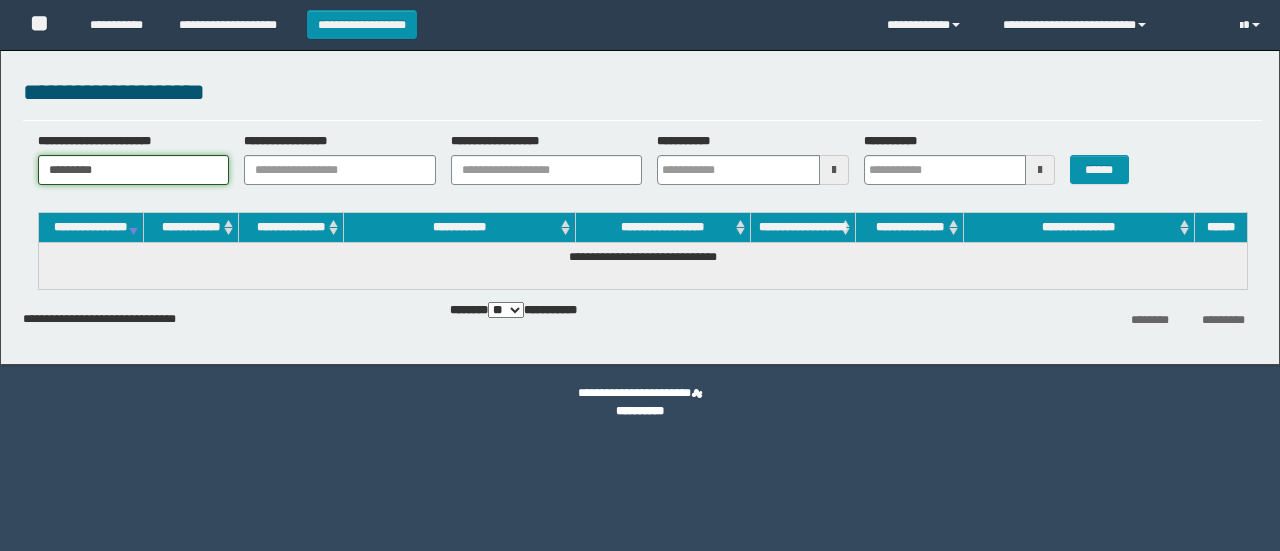 scroll, scrollTop: 0, scrollLeft: 0, axis: both 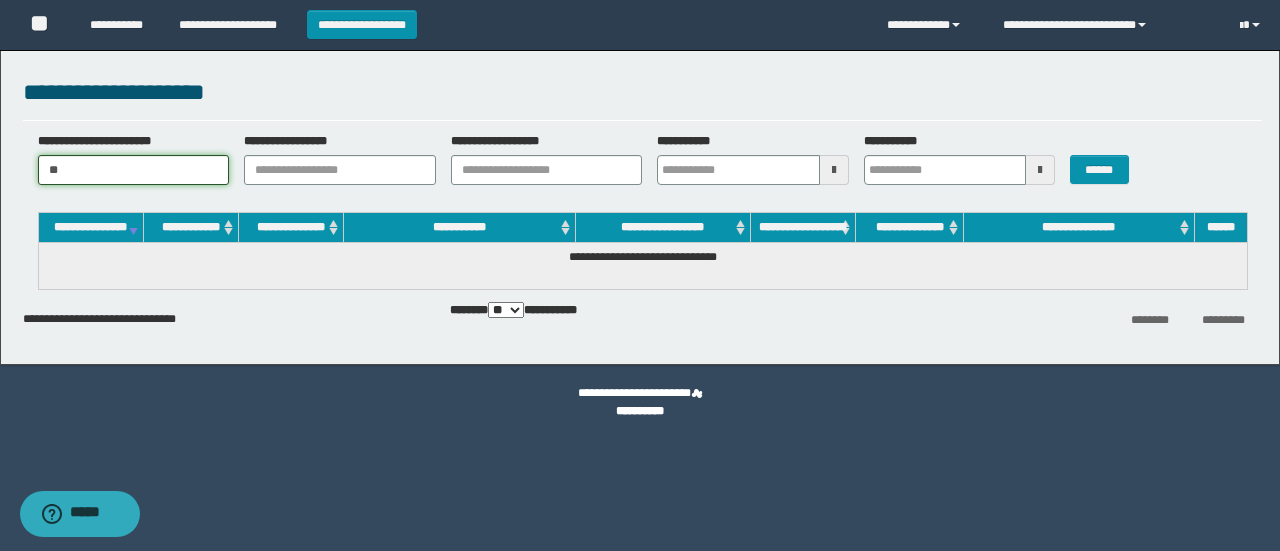 type on "*" 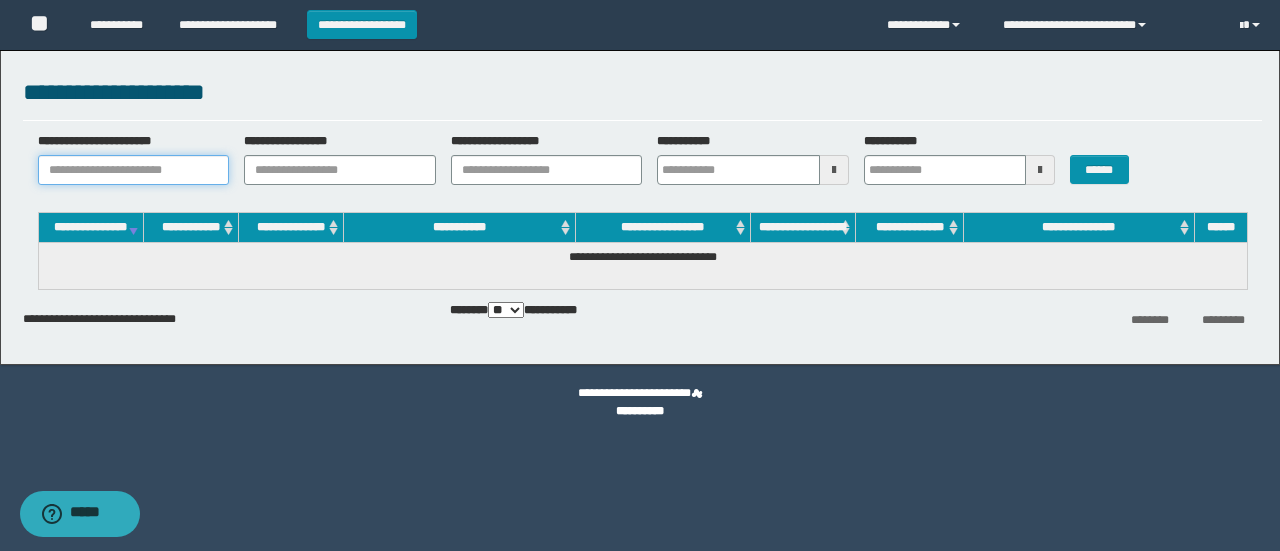 click on "**********" at bounding box center (134, 170) 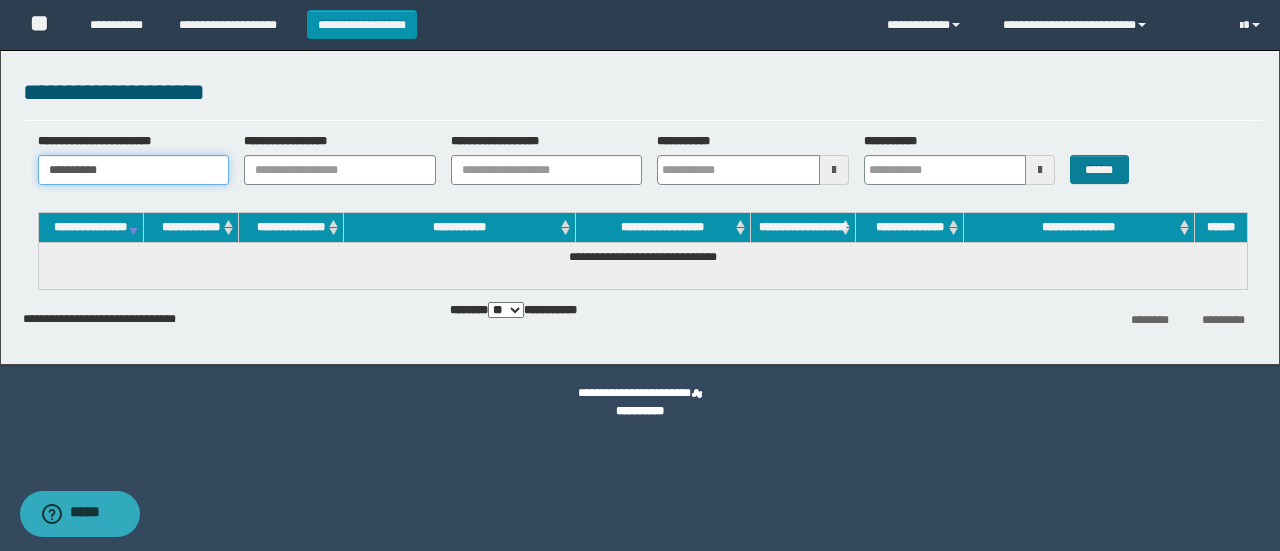 type on "**********" 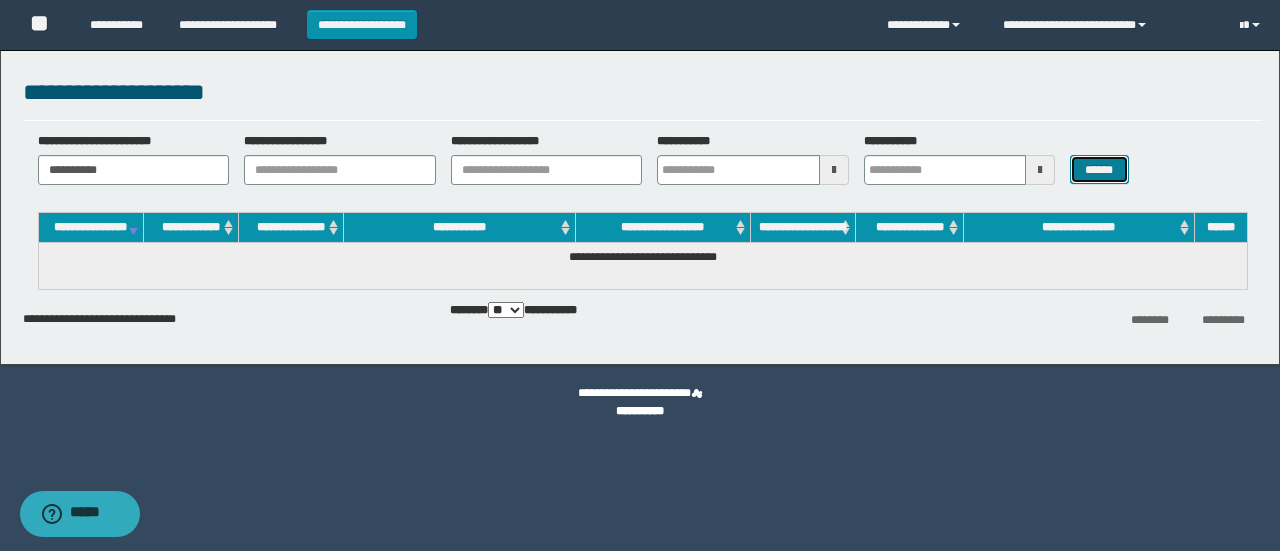 click on "******" at bounding box center [1099, 169] 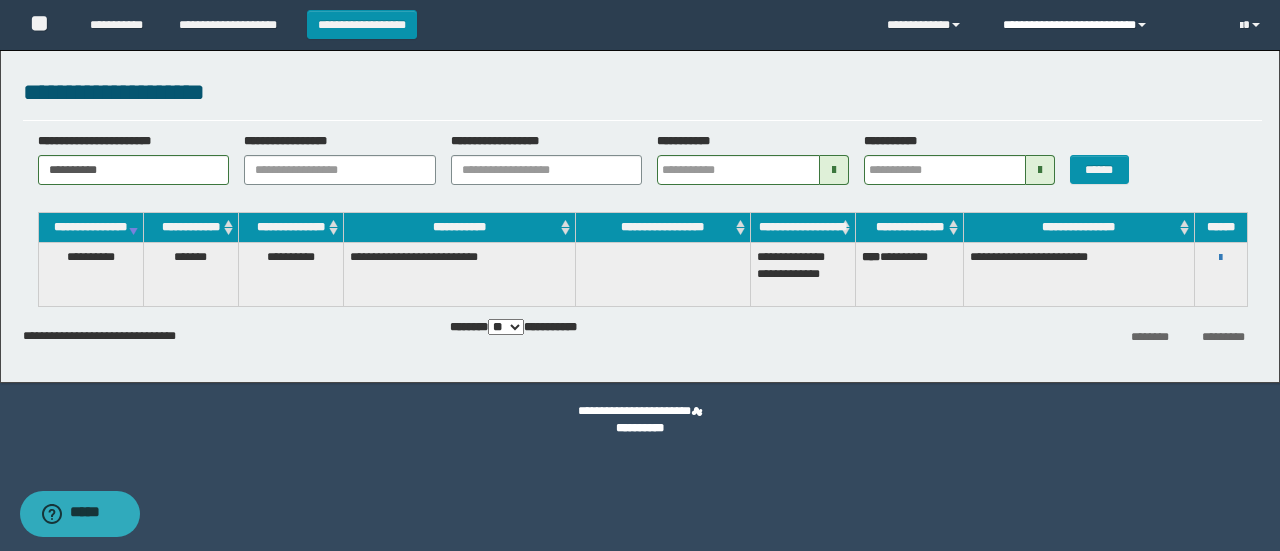 click on "**********" at bounding box center (1106, 25) 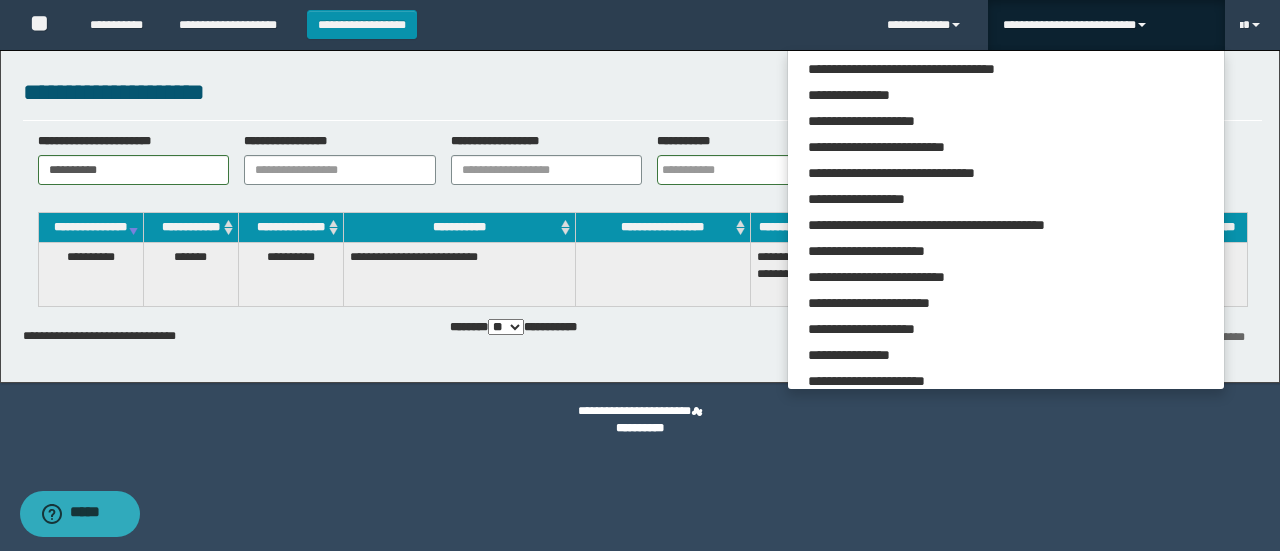 scroll, scrollTop: 113, scrollLeft: 0, axis: vertical 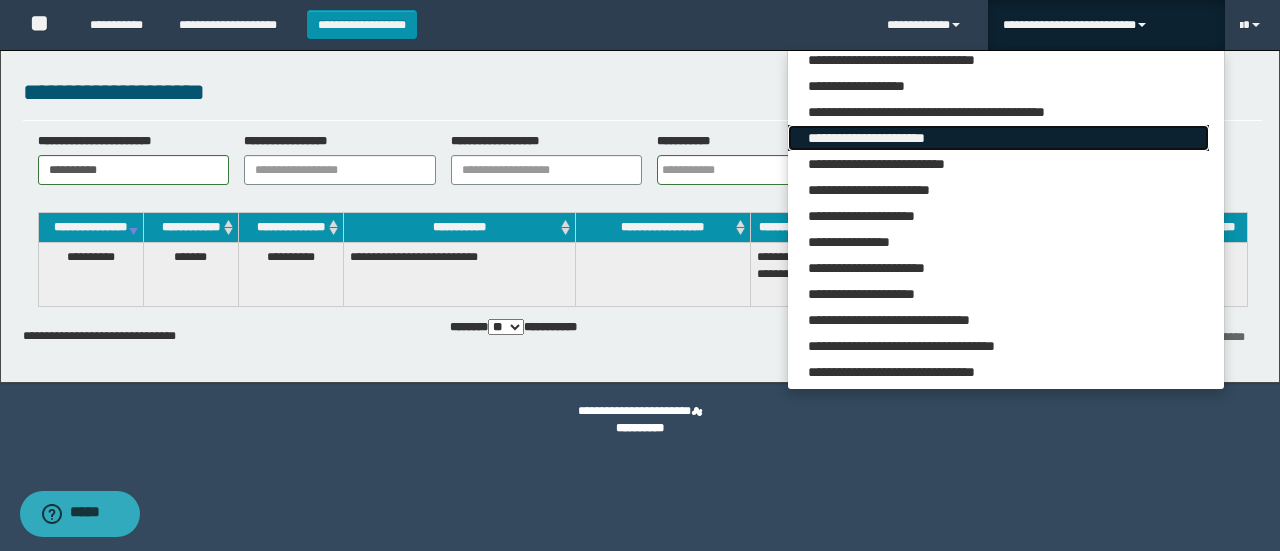 click on "**********" at bounding box center (998, 138) 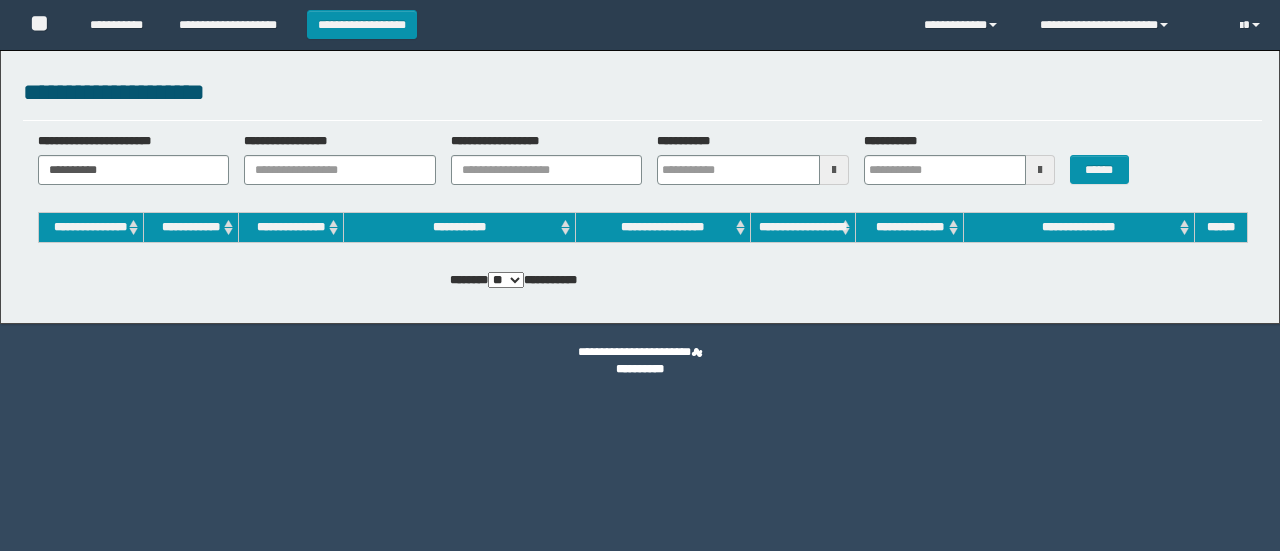 scroll, scrollTop: 0, scrollLeft: 0, axis: both 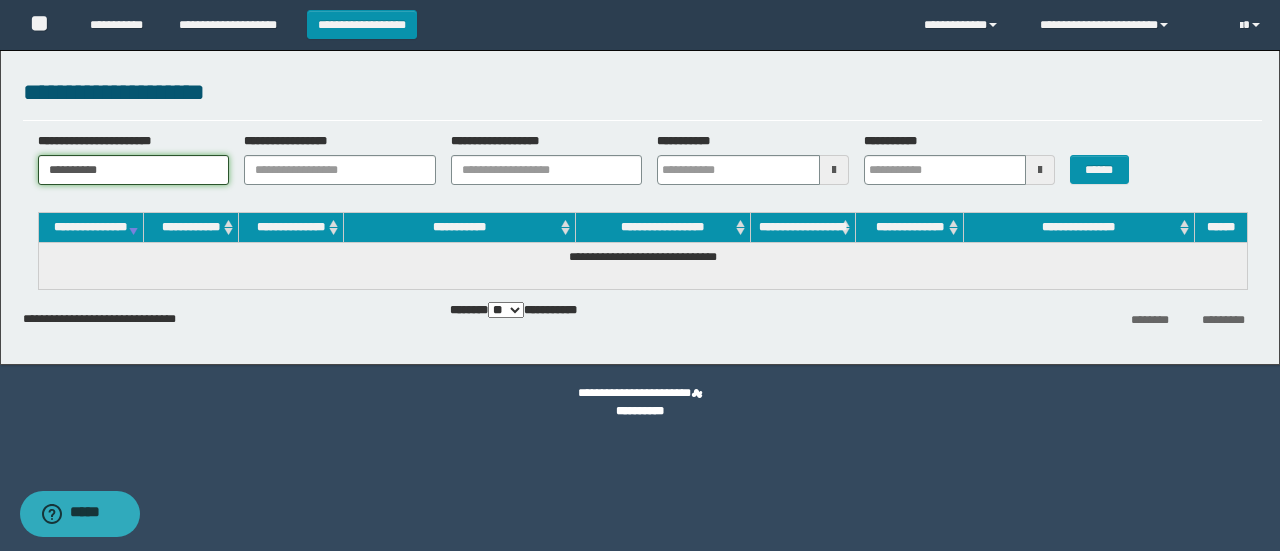 click on "**********" at bounding box center (134, 170) 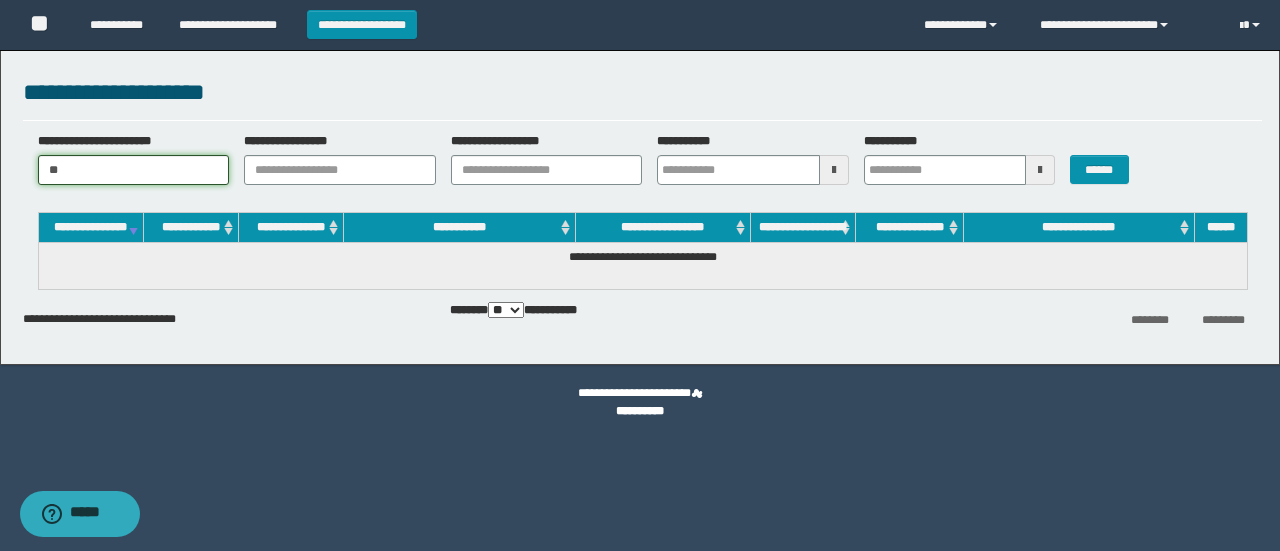 type on "*" 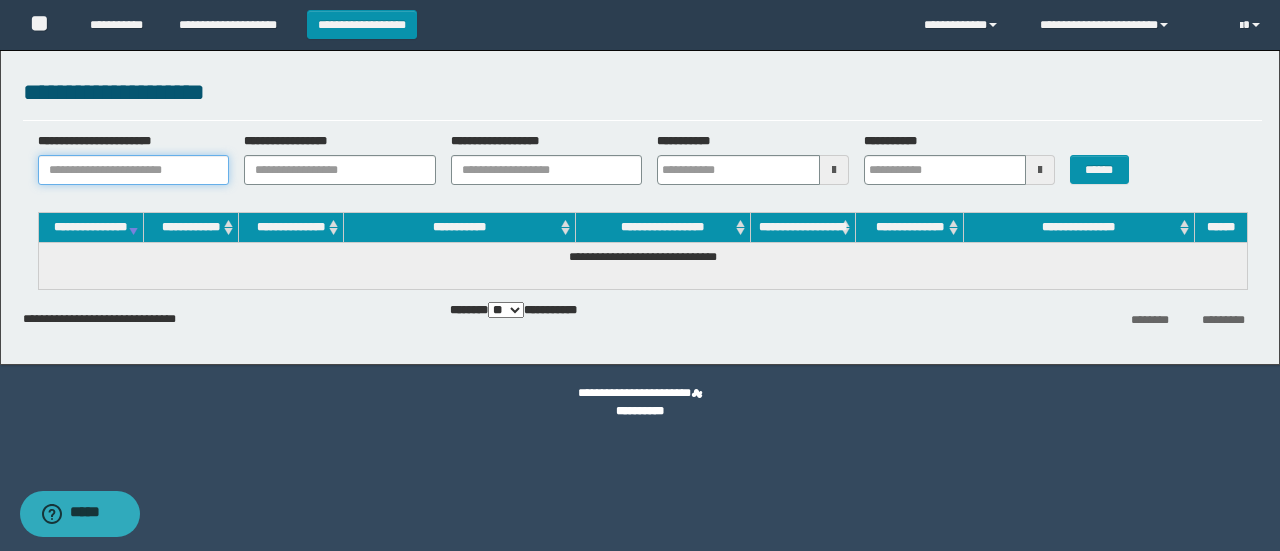 paste on "**********" 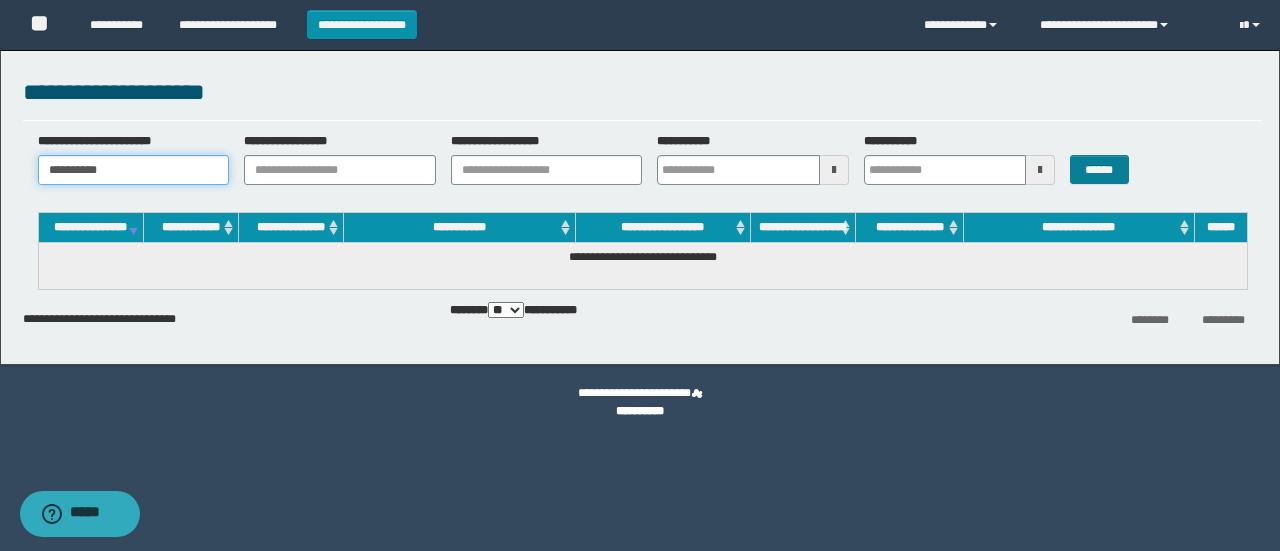 type on "**********" 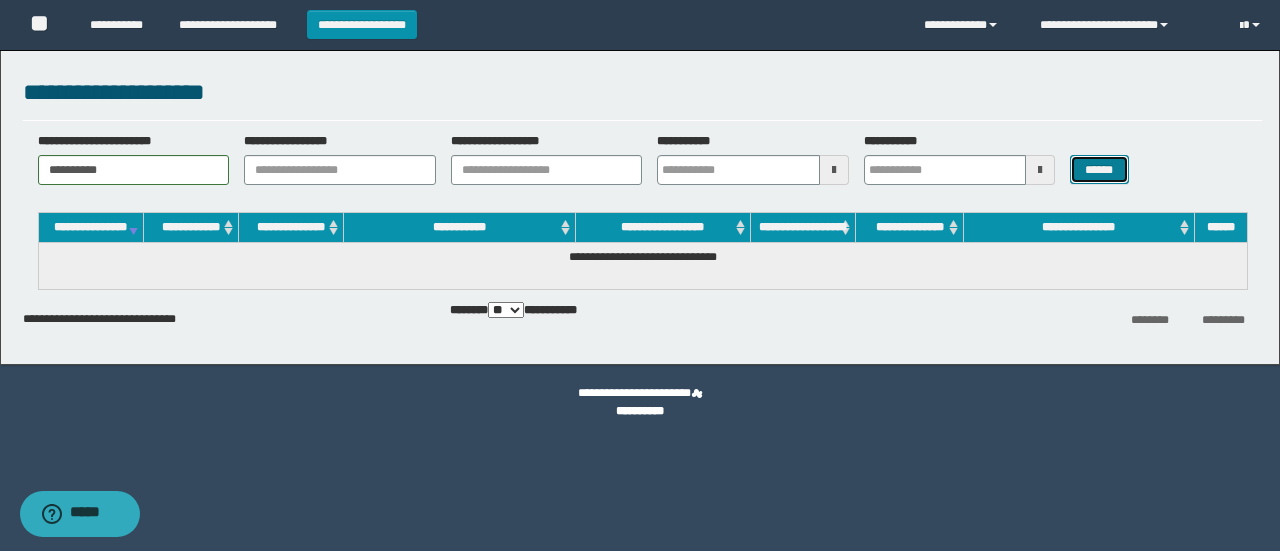 click on "******" at bounding box center (1099, 169) 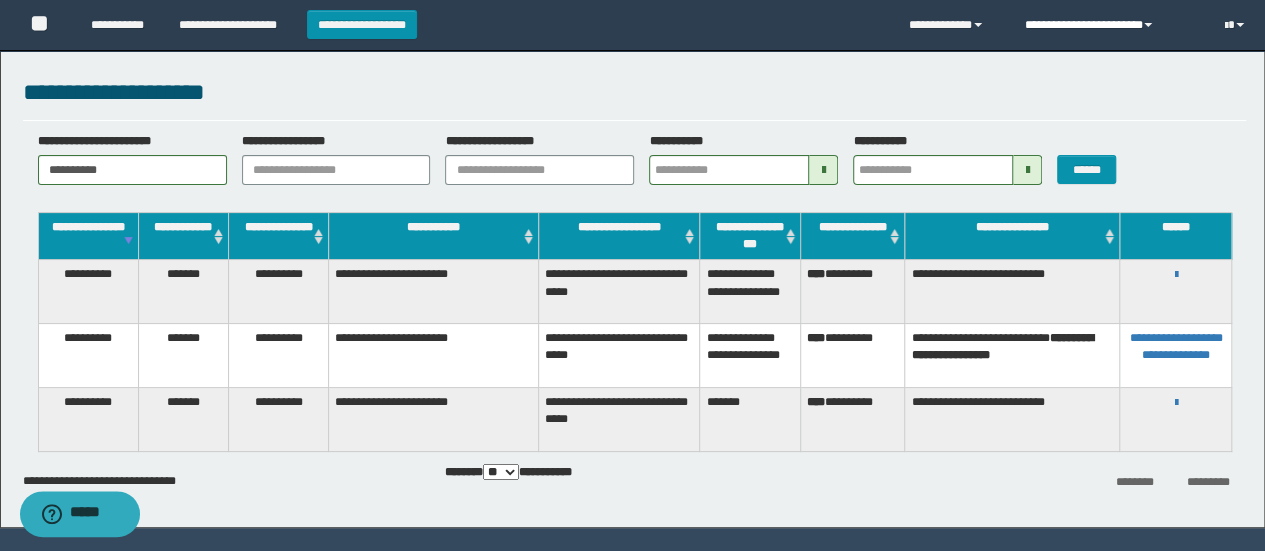 click at bounding box center [1148, 25] 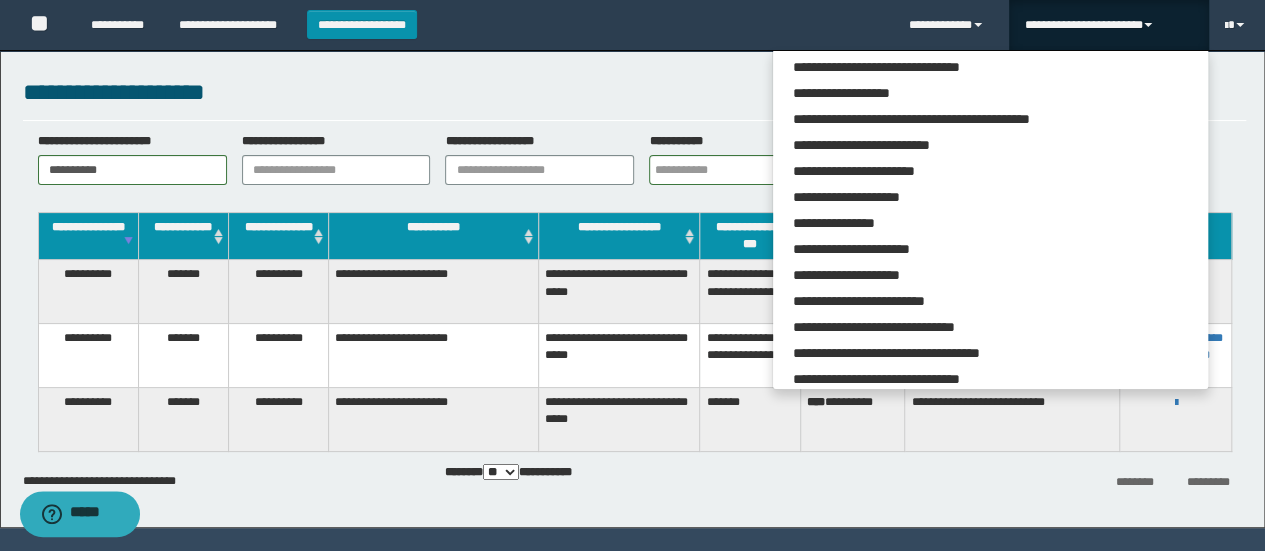 scroll, scrollTop: 113, scrollLeft: 0, axis: vertical 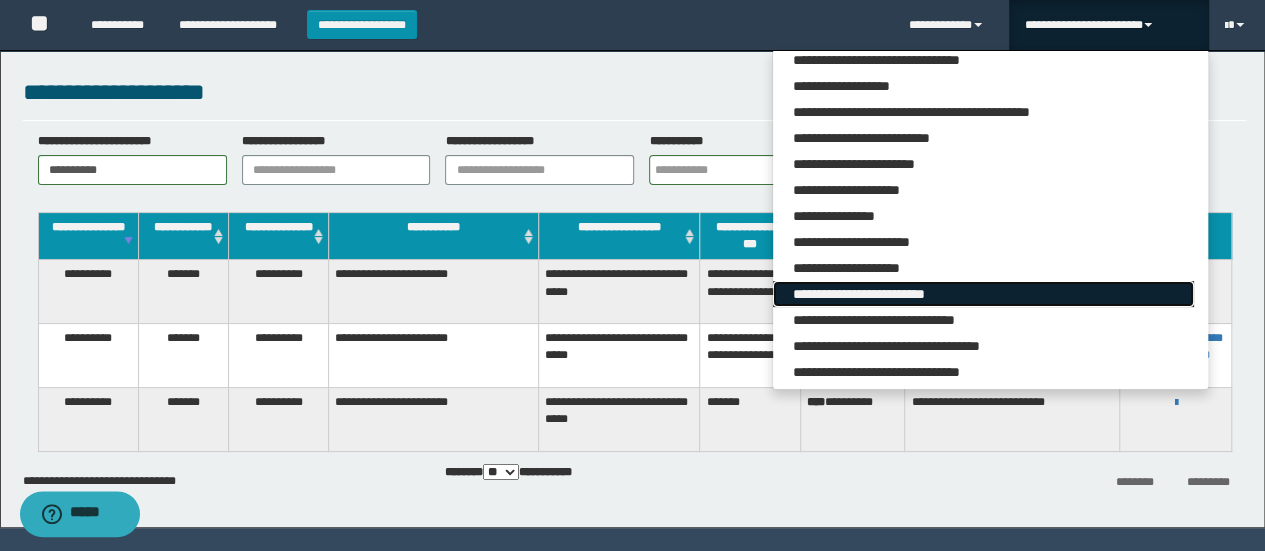 click on "**********" at bounding box center (983, 294) 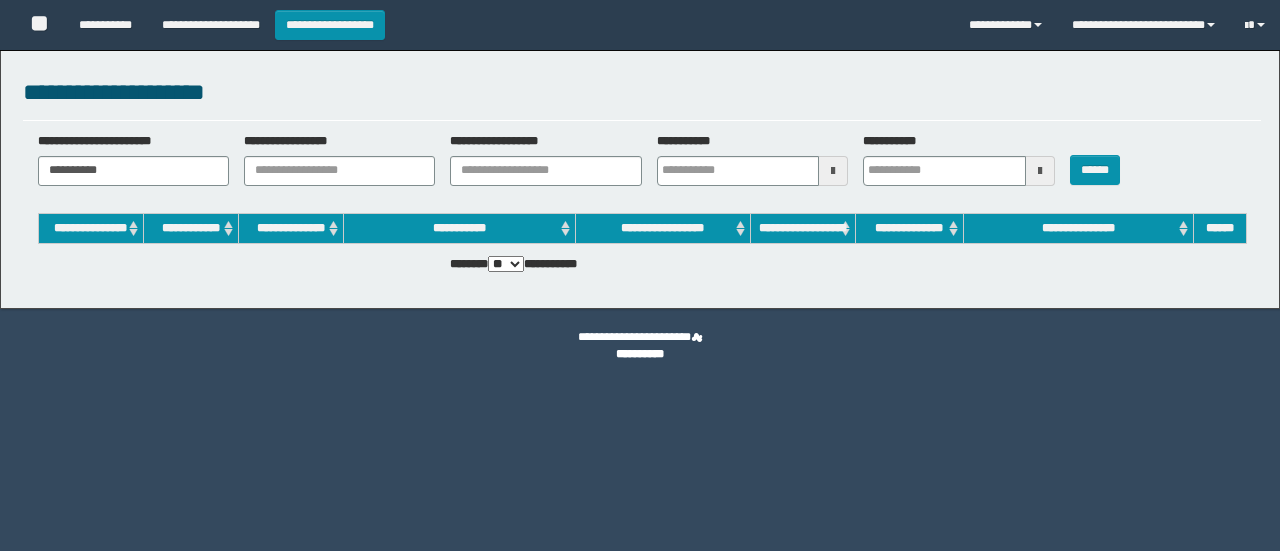 scroll, scrollTop: 0, scrollLeft: 0, axis: both 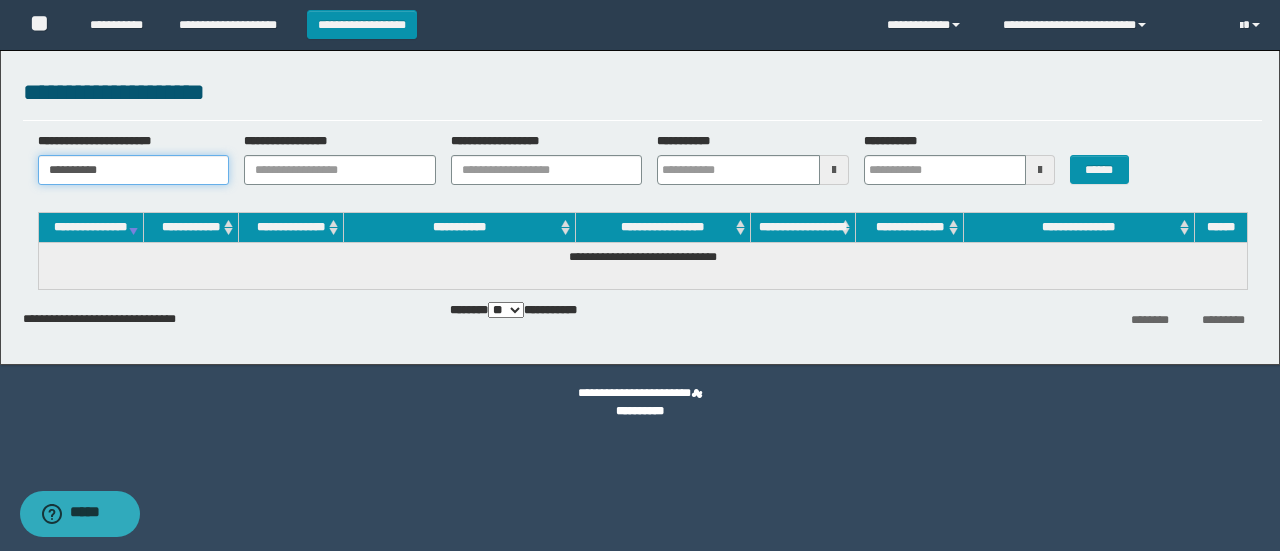 click on "**********" at bounding box center [134, 170] 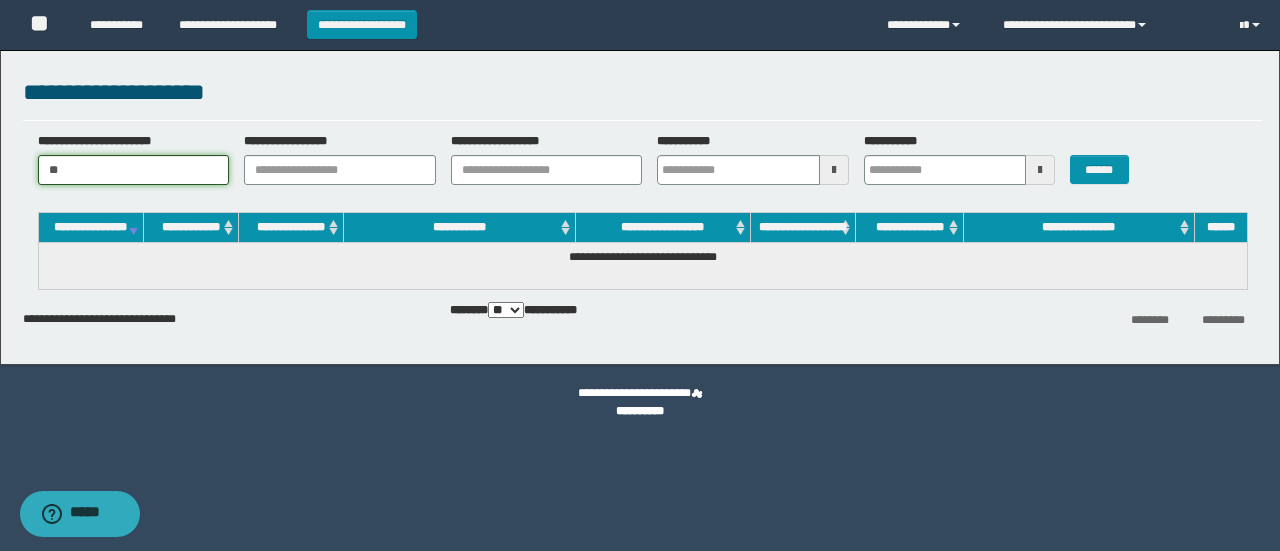 type on "*" 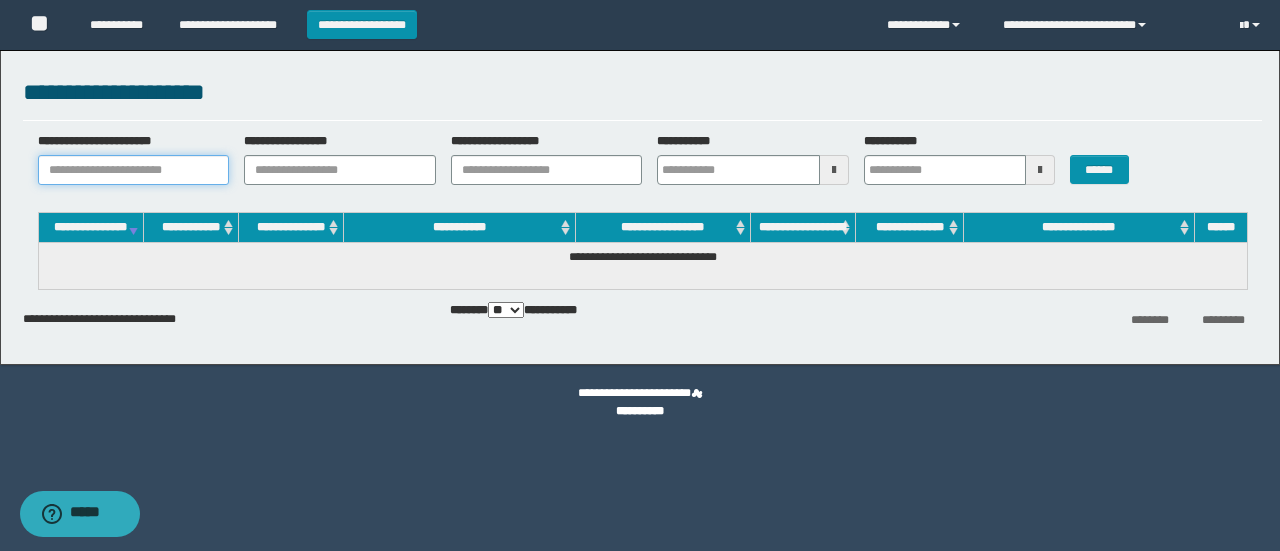 click on "**********" at bounding box center (134, 170) 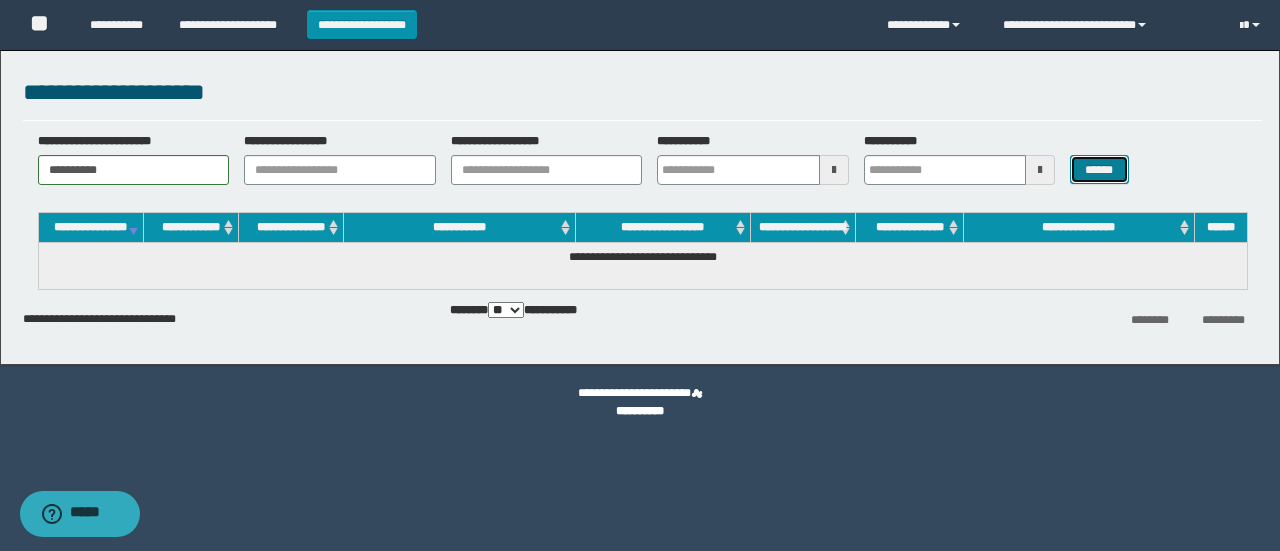 click on "******" at bounding box center (1099, 169) 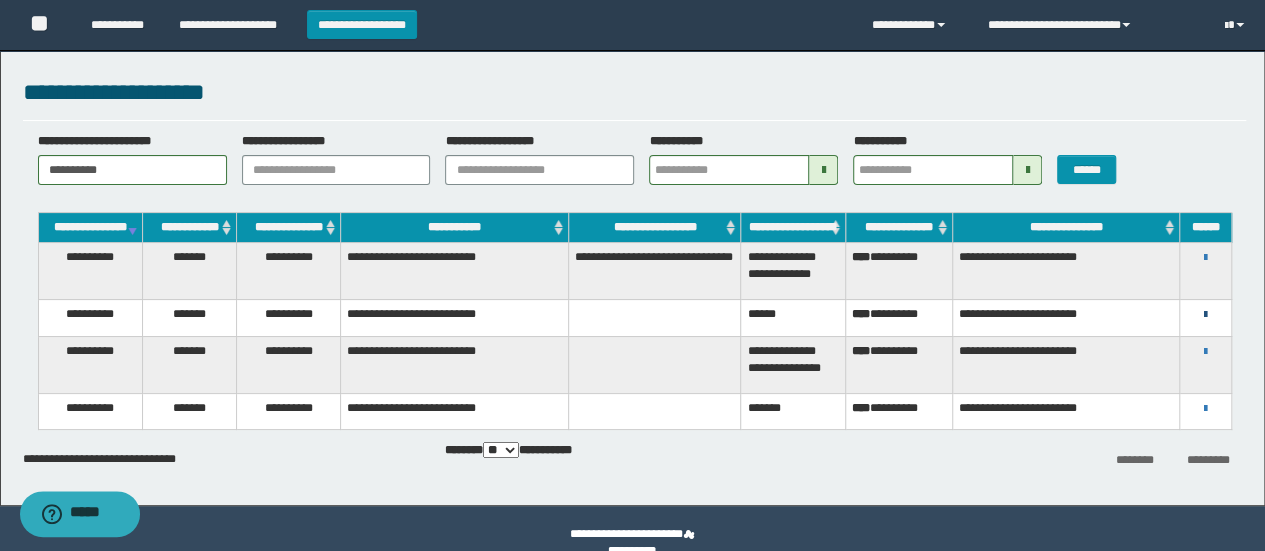click at bounding box center [1205, 315] 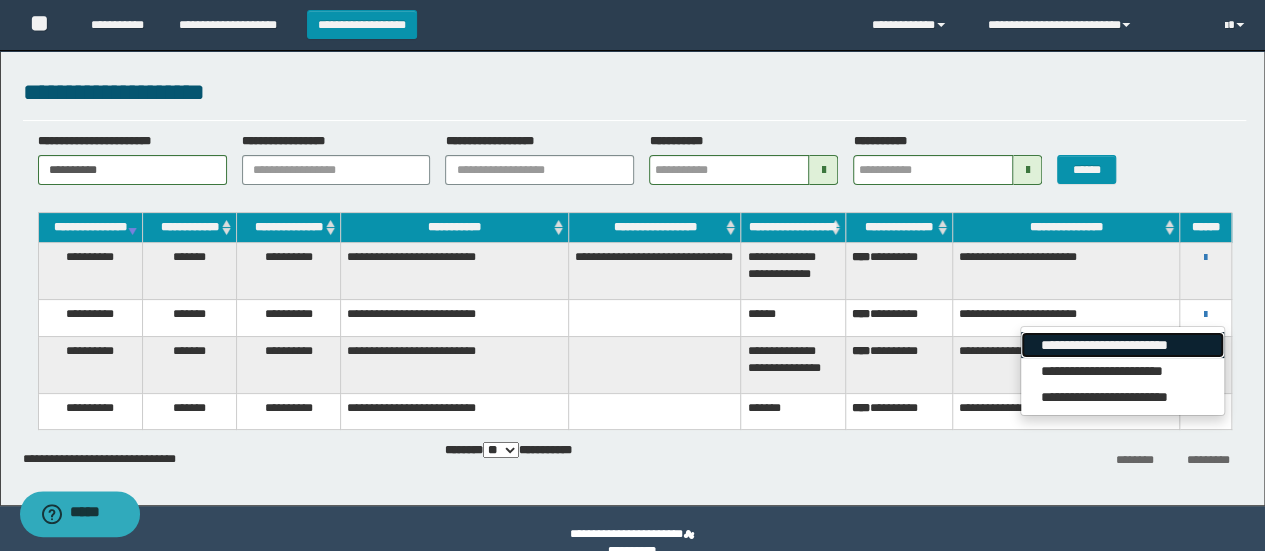 click on "**********" at bounding box center (1122, 345) 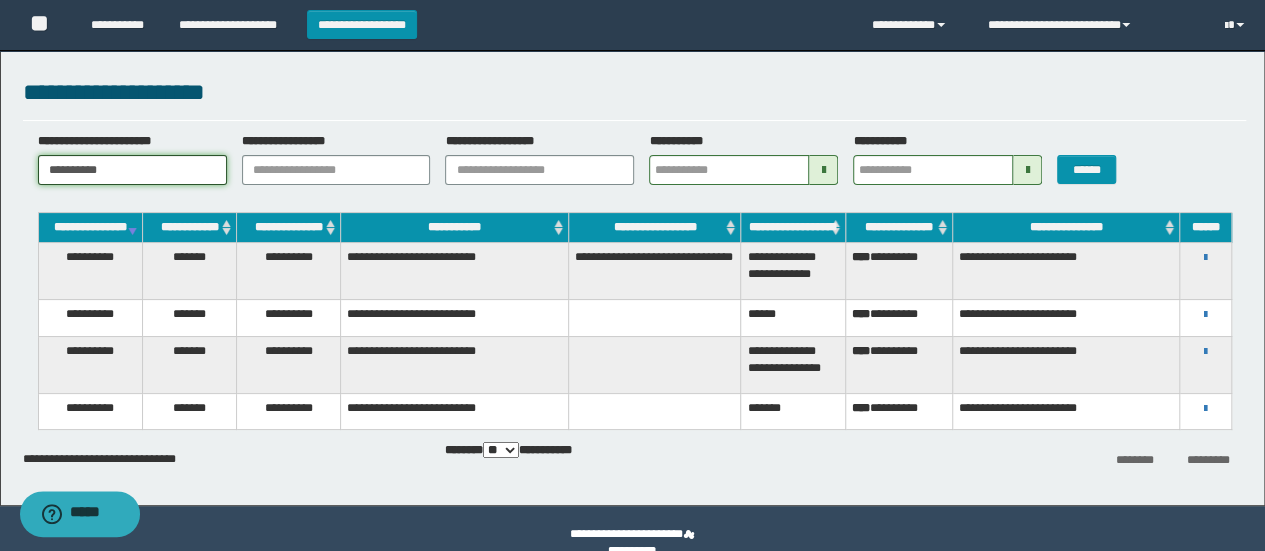 click on "**********" at bounding box center [132, 170] 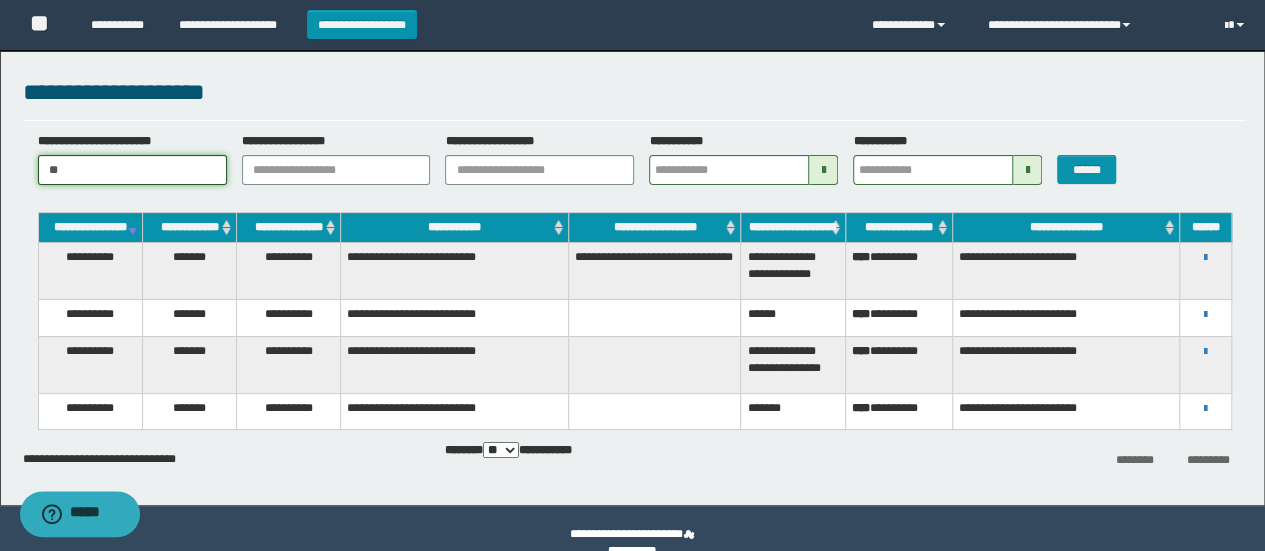 type on "*" 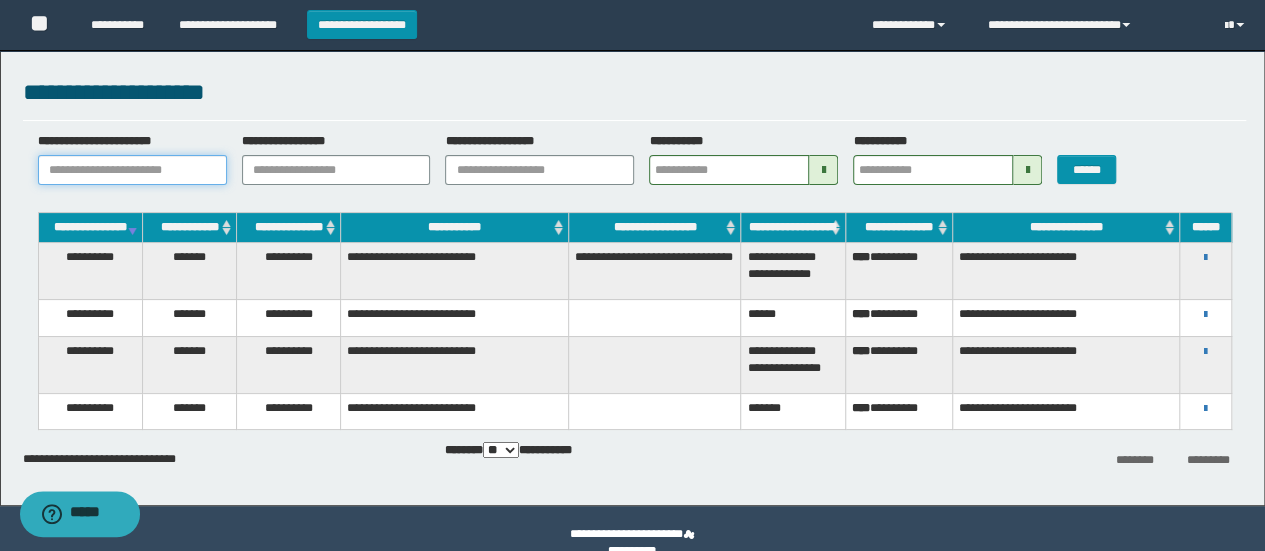 click on "**********" at bounding box center [132, 170] 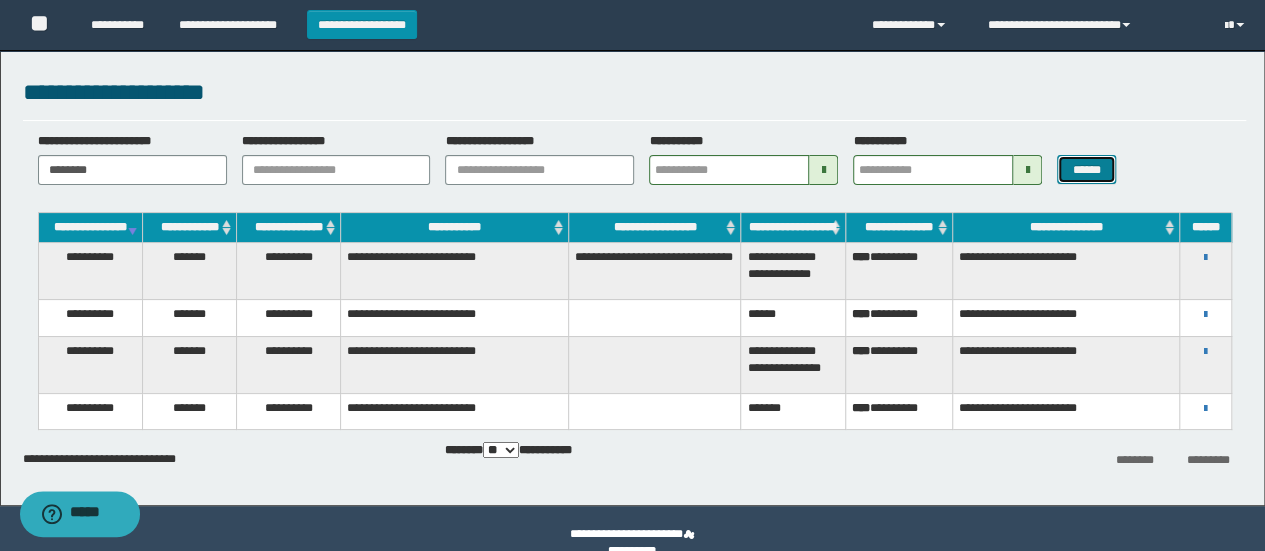 click on "******" at bounding box center (1086, 169) 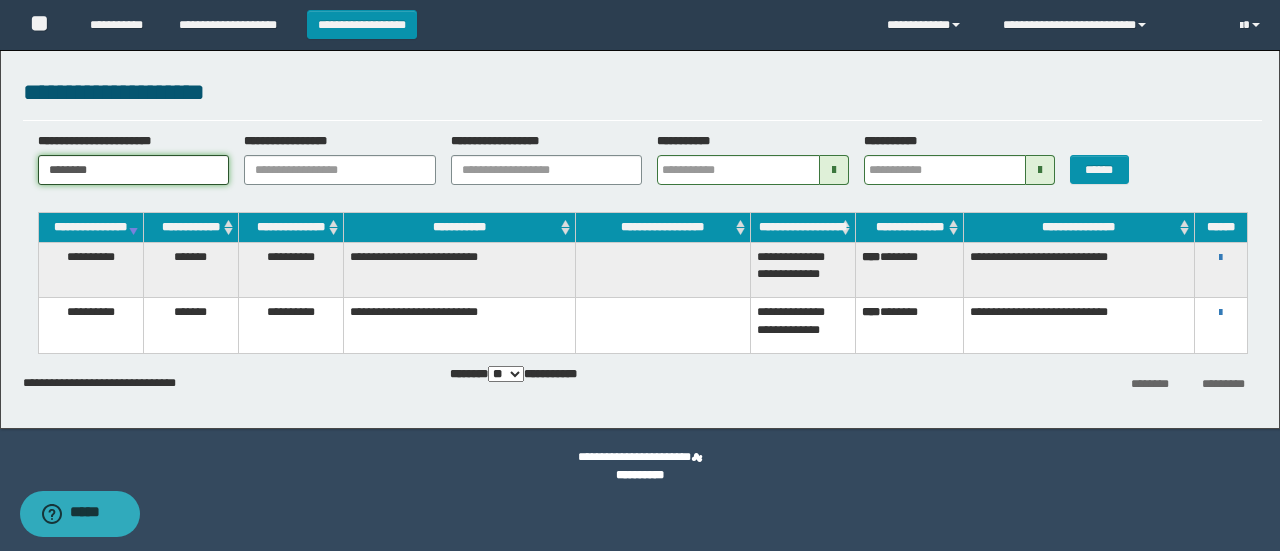 click on "********" at bounding box center (134, 170) 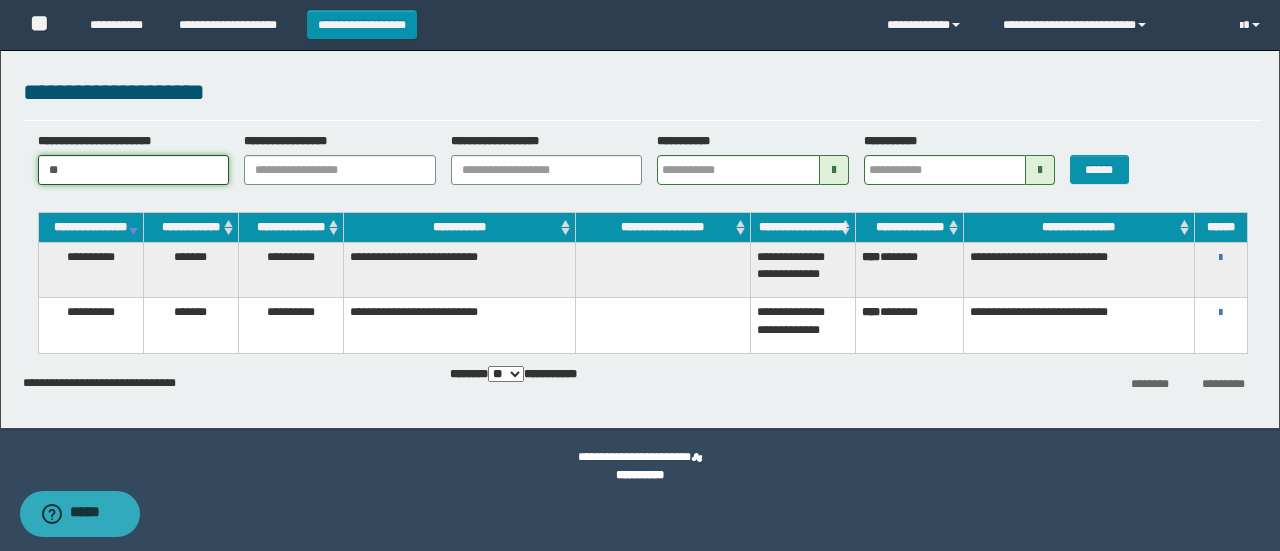 type on "*" 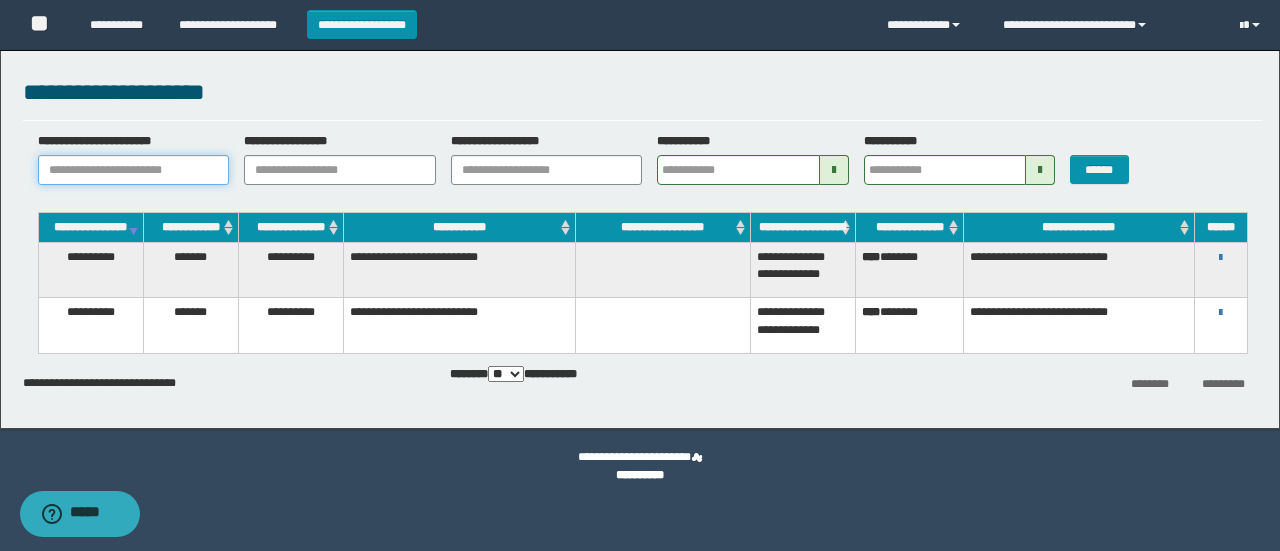 paste on "**********" 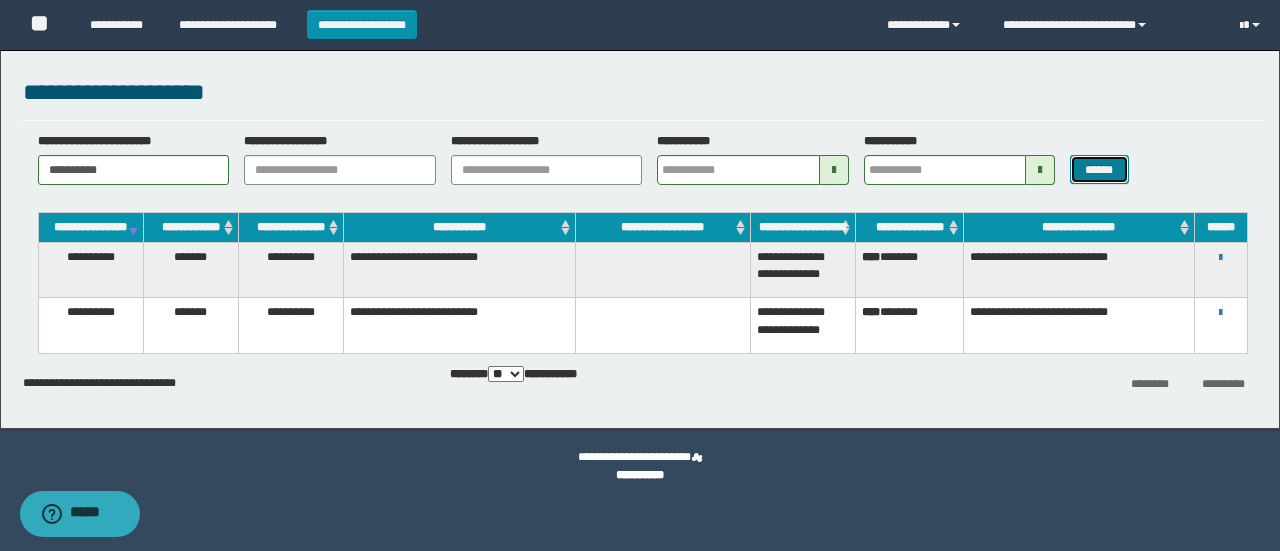 click on "******" at bounding box center [1099, 169] 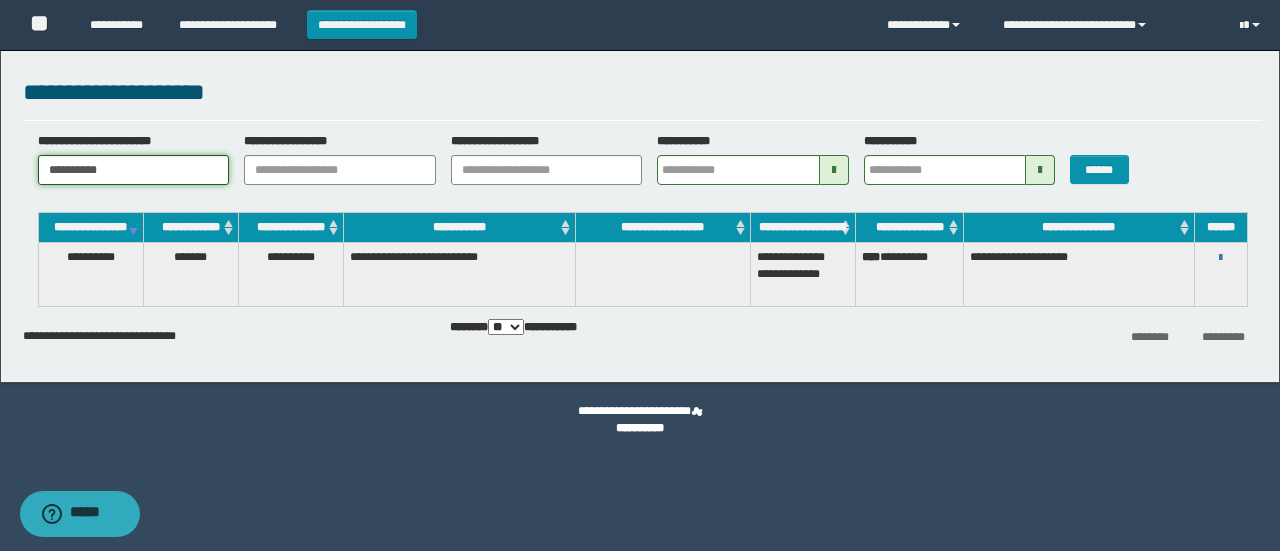 click on "**********" at bounding box center [134, 170] 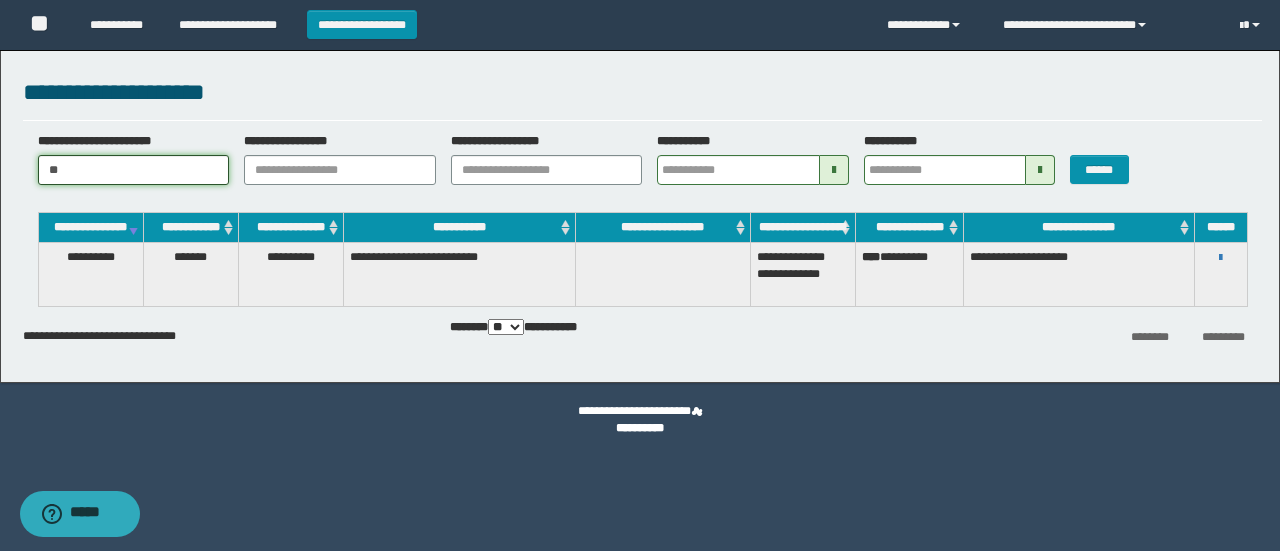 type on "*" 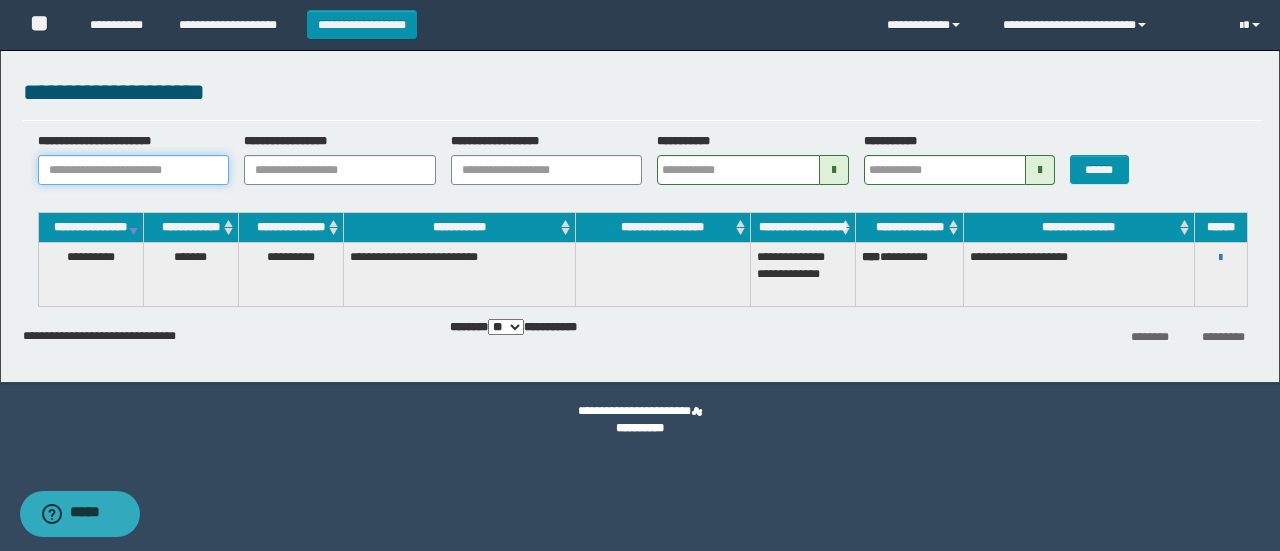 paste on "**********" 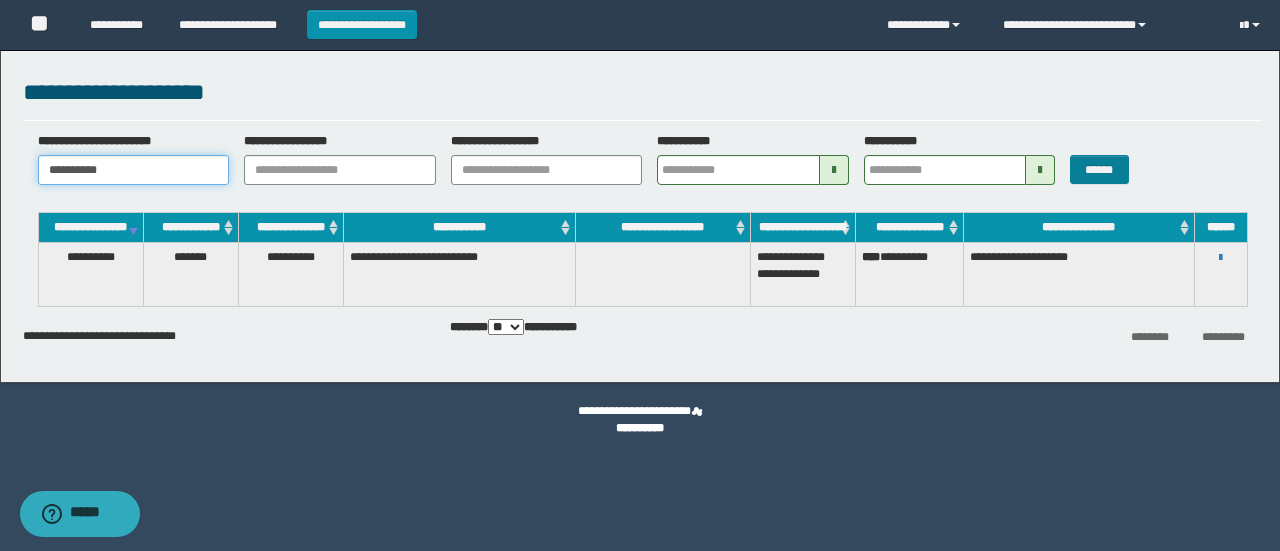 type on "**********" 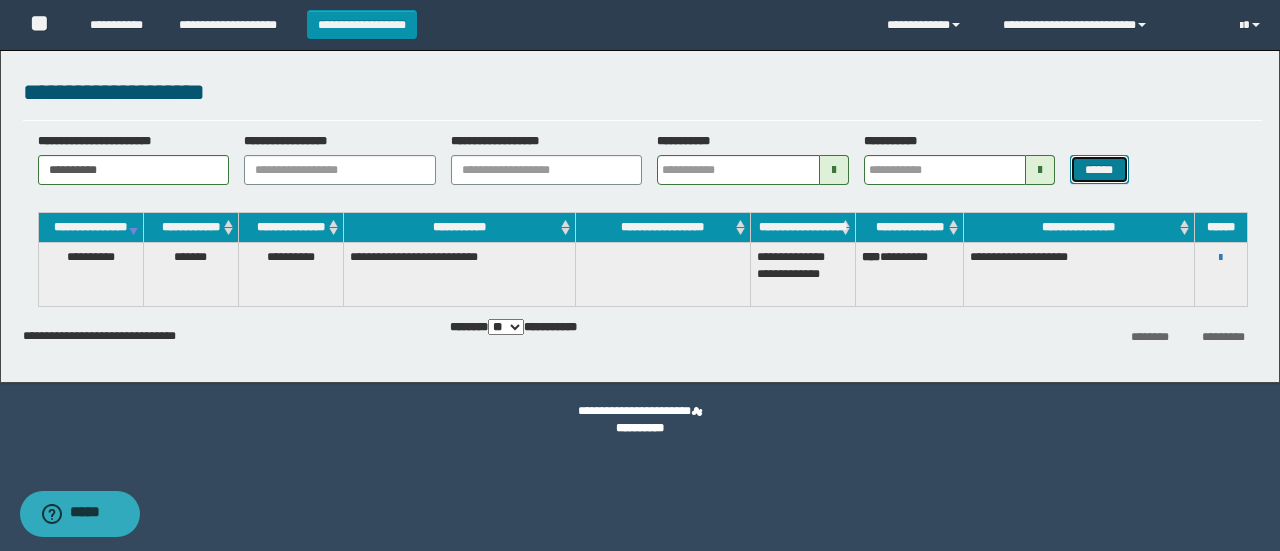 click on "******" at bounding box center (1099, 169) 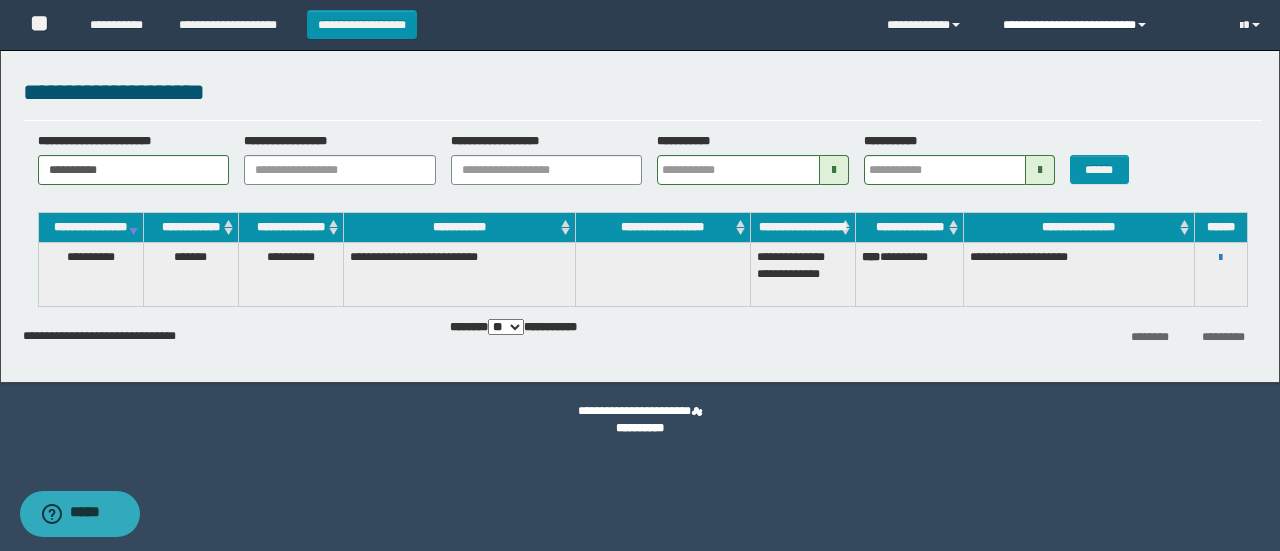 click at bounding box center (1142, 25) 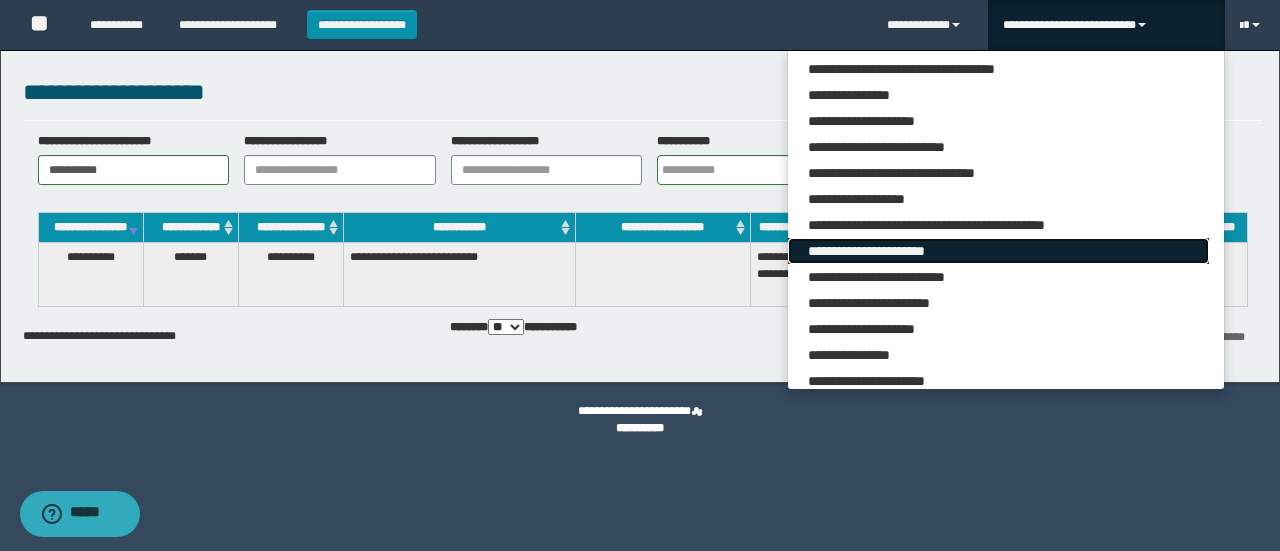 click on "**********" at bounding box center [998, 251] 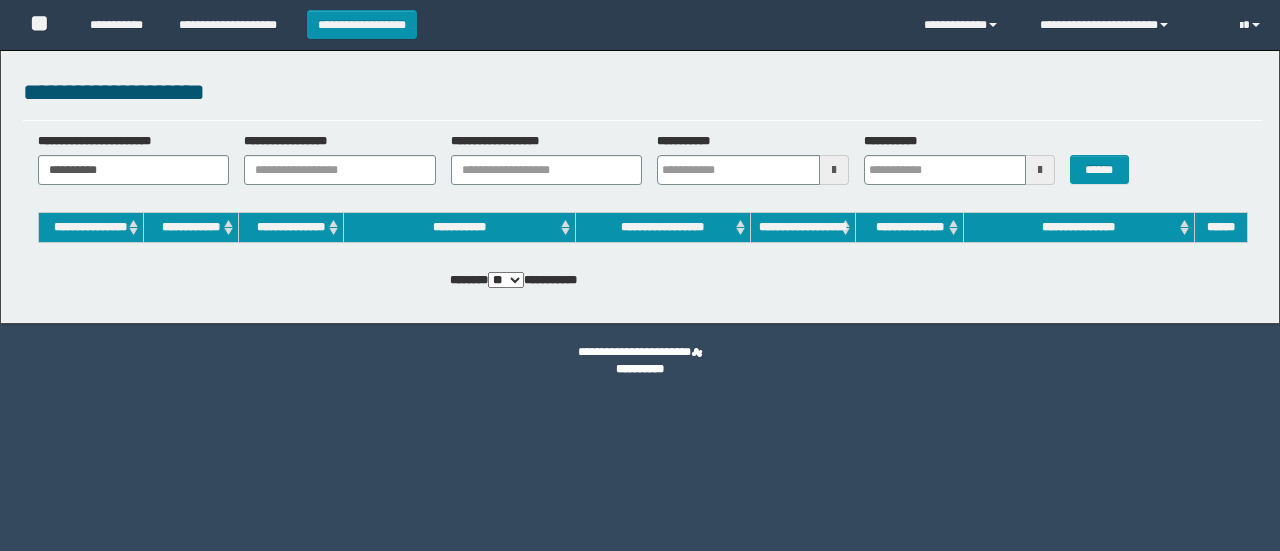 scroll, scrollTop: 0, scrollLeft: 0, axis: both 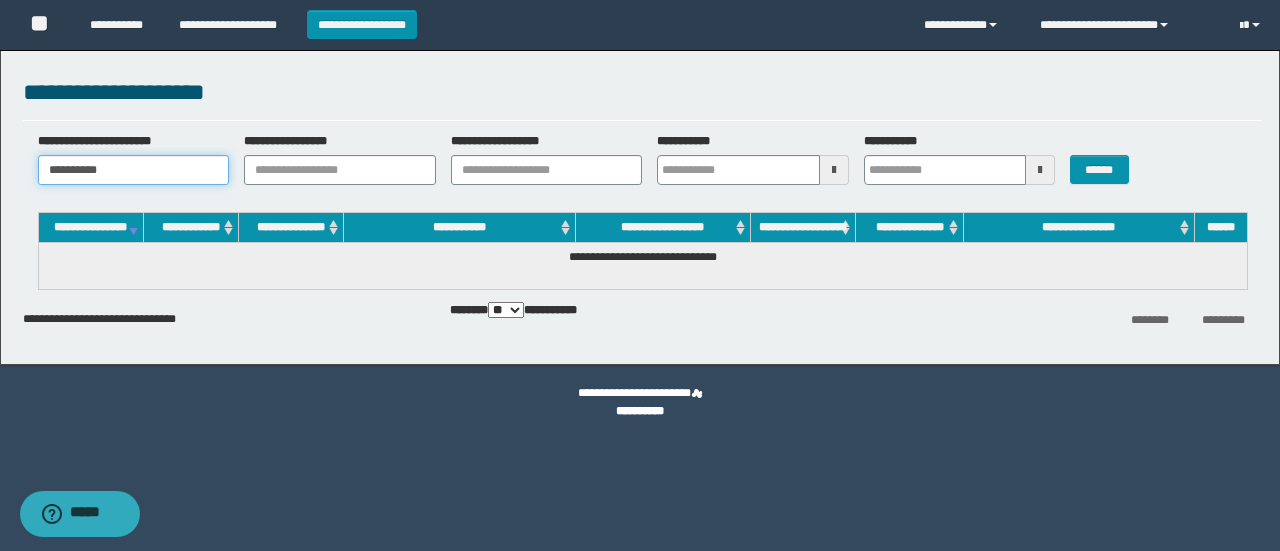 click on "**********" at bounding box center [134, 170] 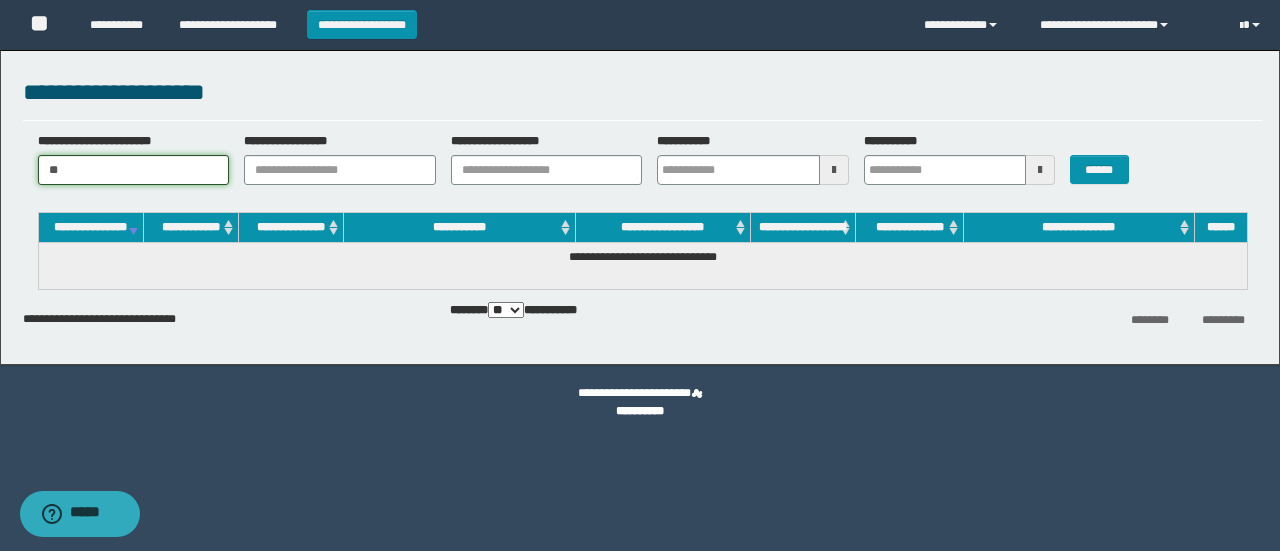 type on "*" 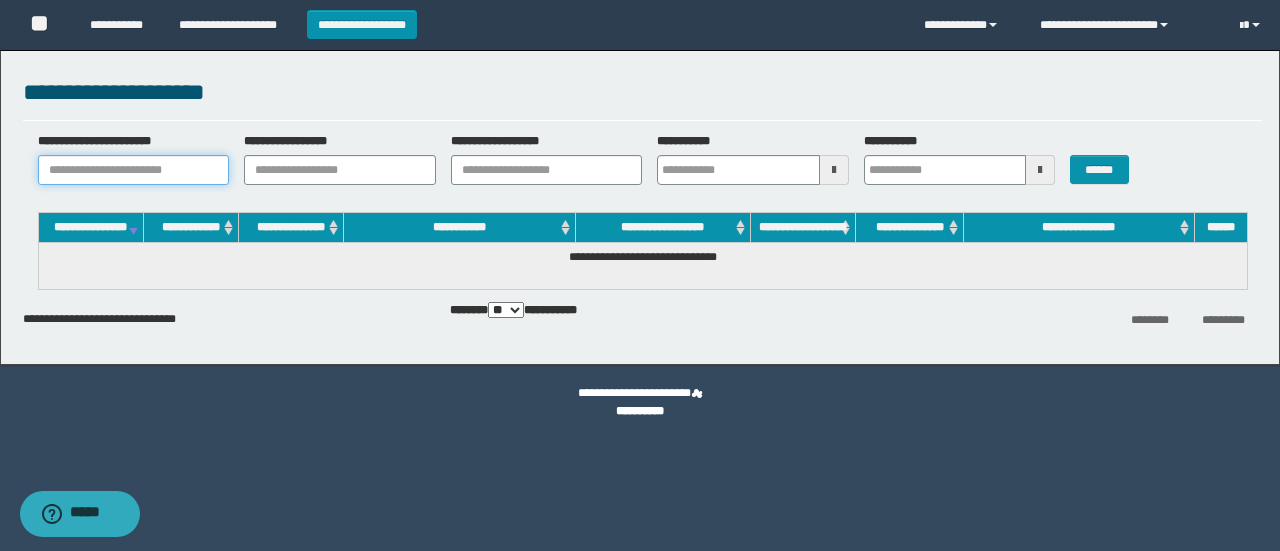paste on "********" 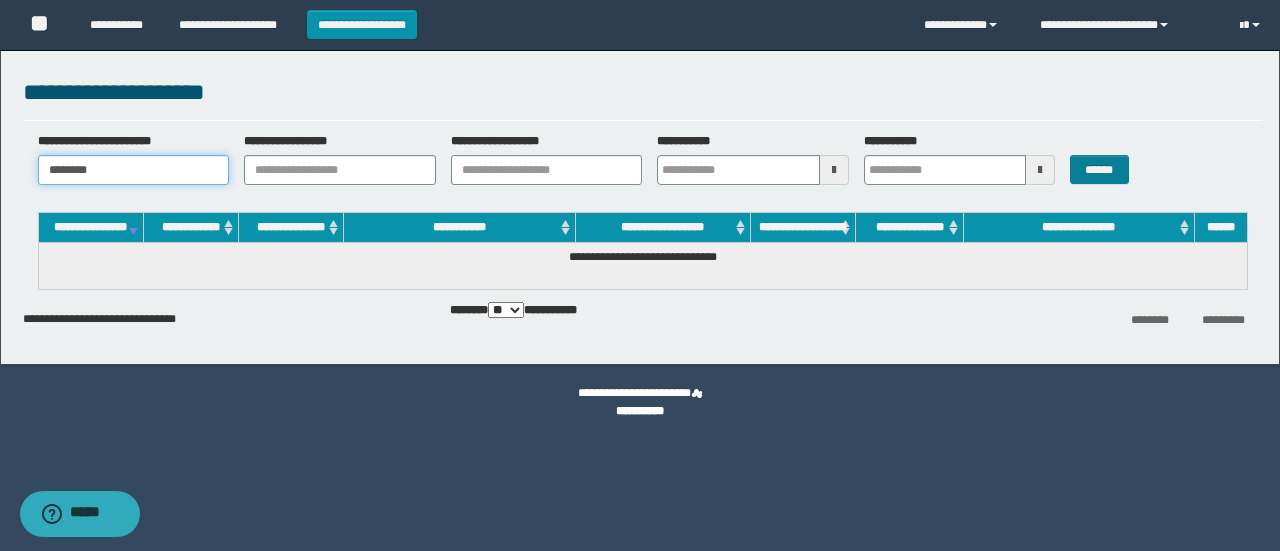 type on "********" 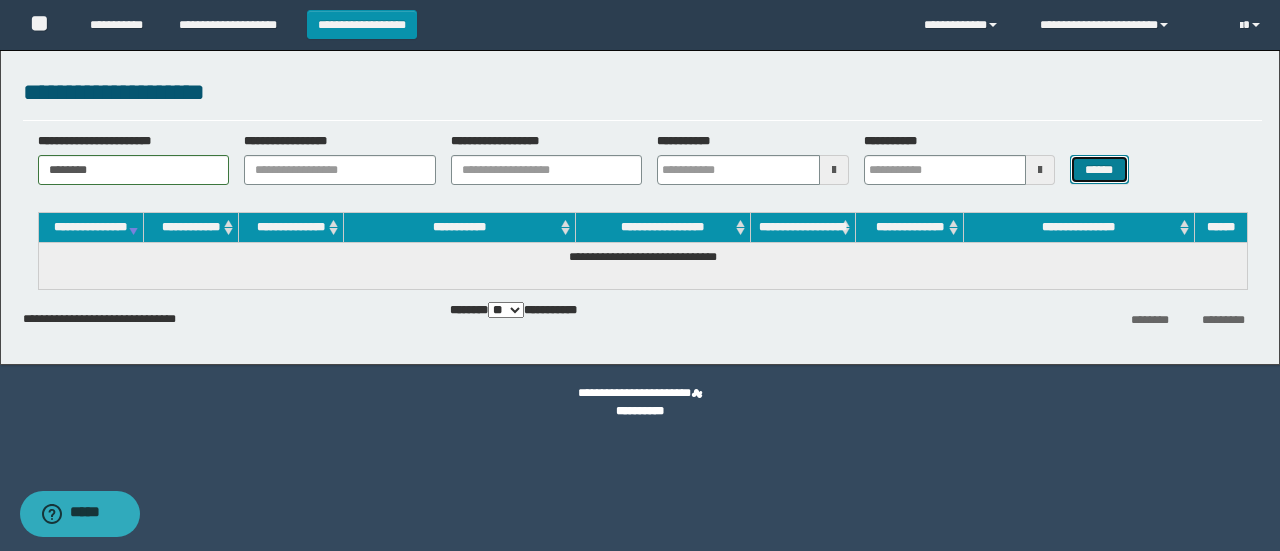 click on "******" at bounding box center [1099, 169] 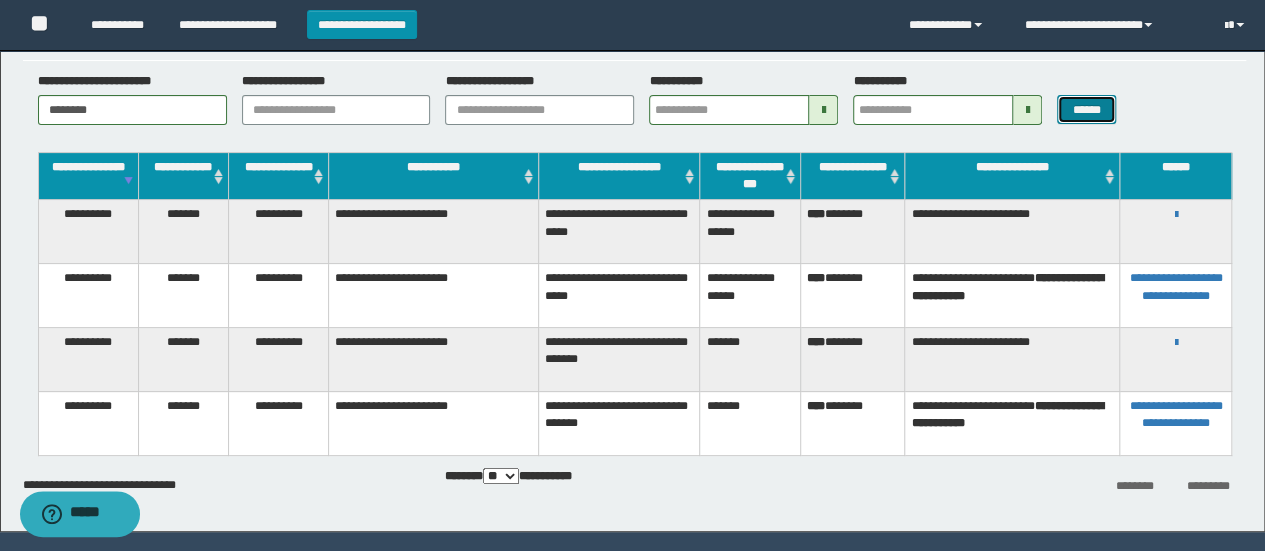scroll, scrollTop: 114, scrollLeft: 0, axis: vertical 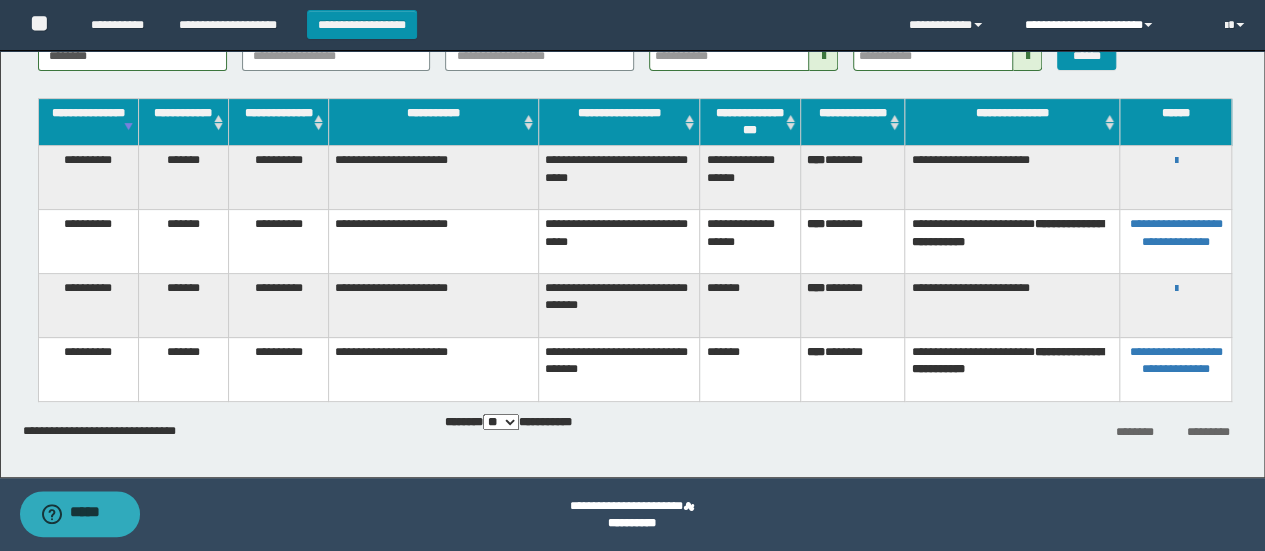 click on "**********" at bounding box center (1109, 25) 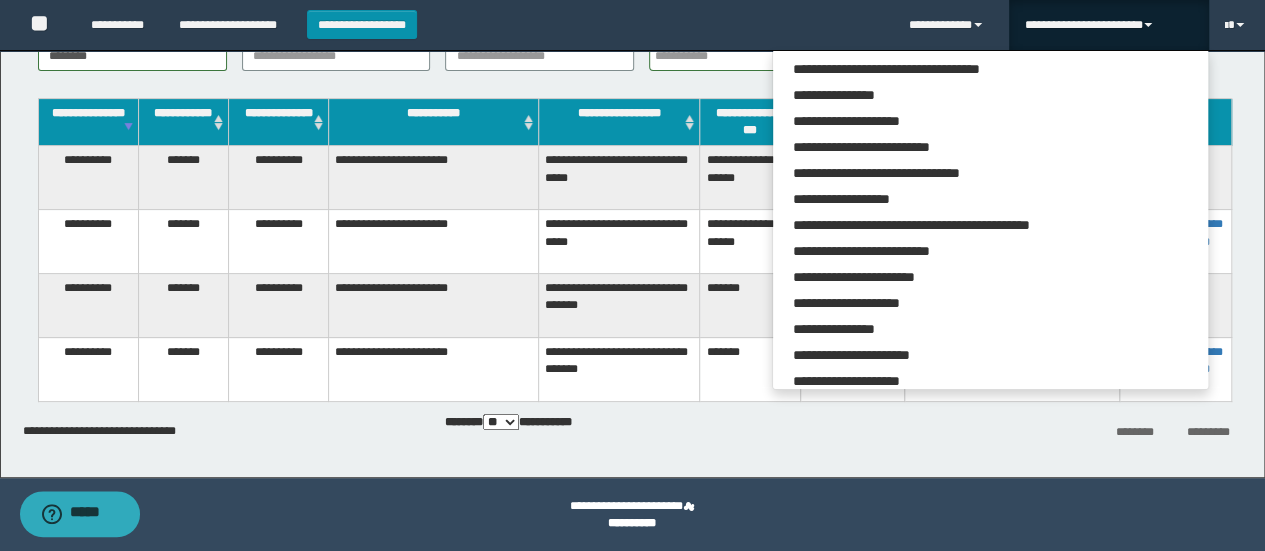 scroll, scrollTop: 113, scrollLeft: 0, axis: vertical 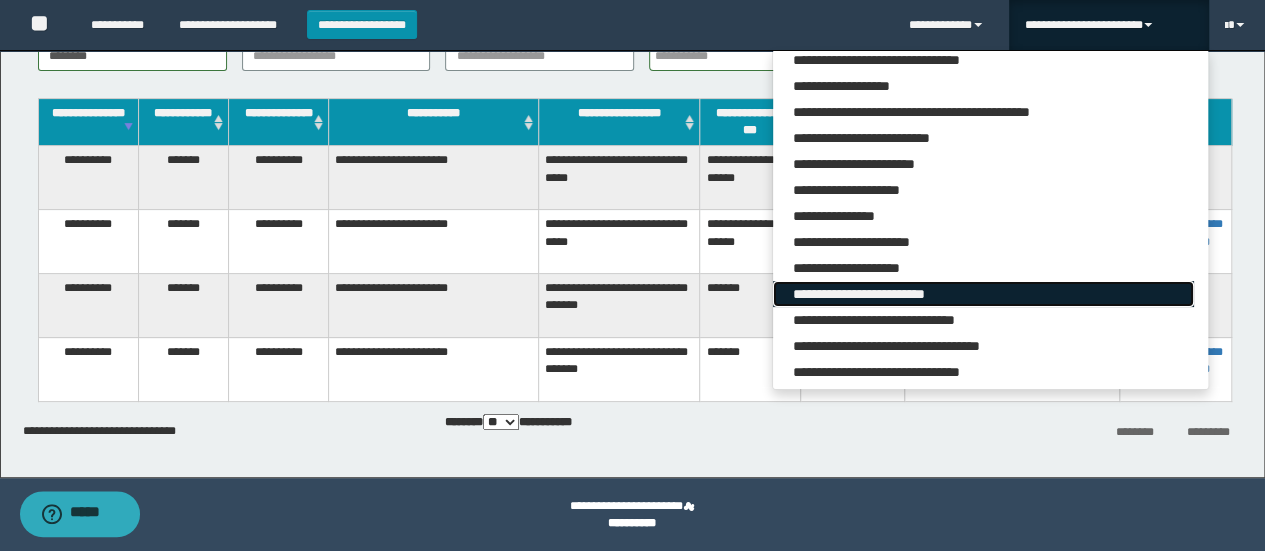 click on "**********" at bounding box center [983, 294] 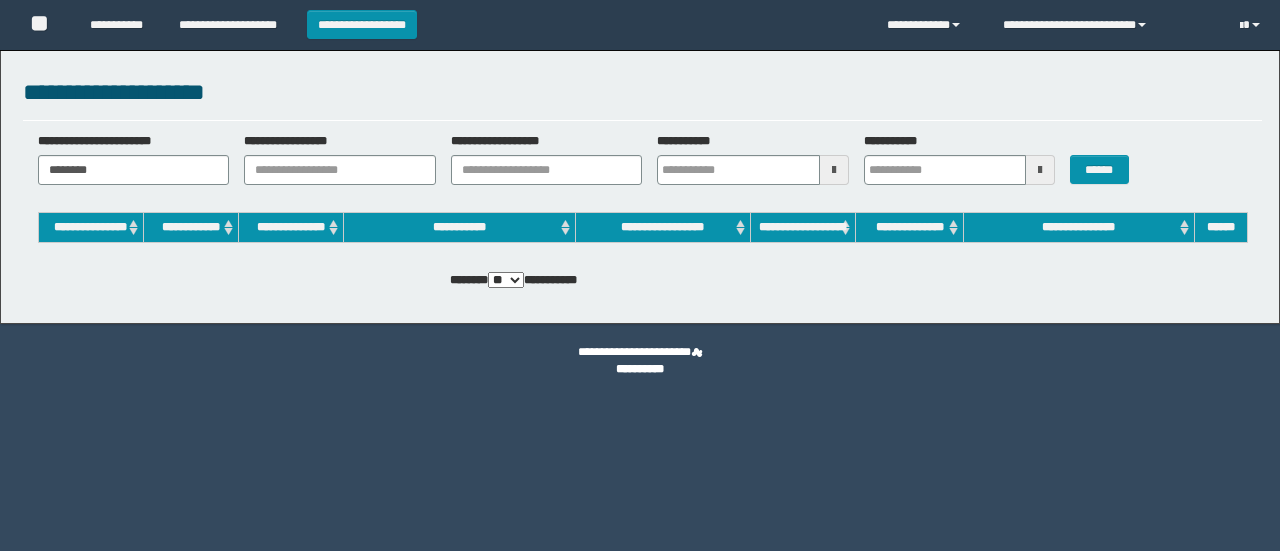 scroll, scrollTop: 0, scrollLeft: 0, axis: both 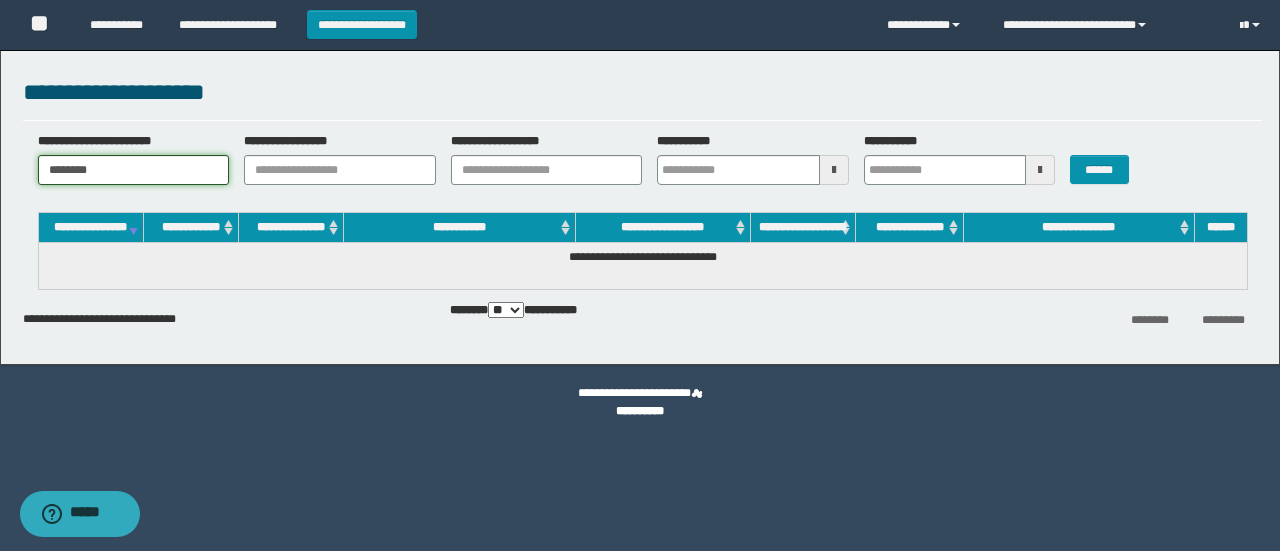 click on "********" at bounding box center [134, 170] 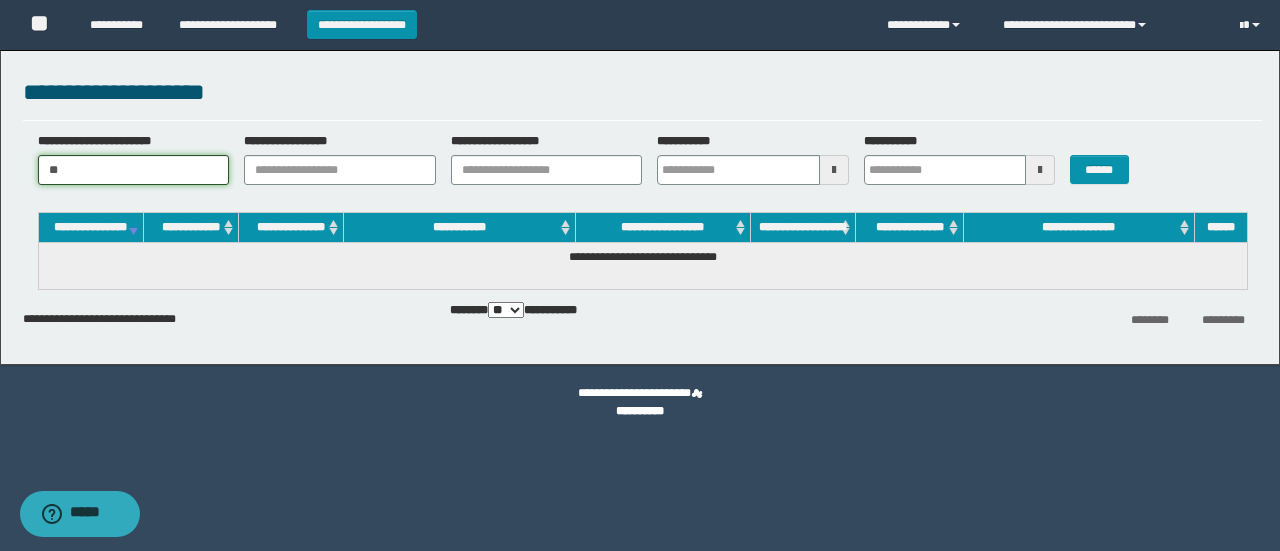 type on "*" 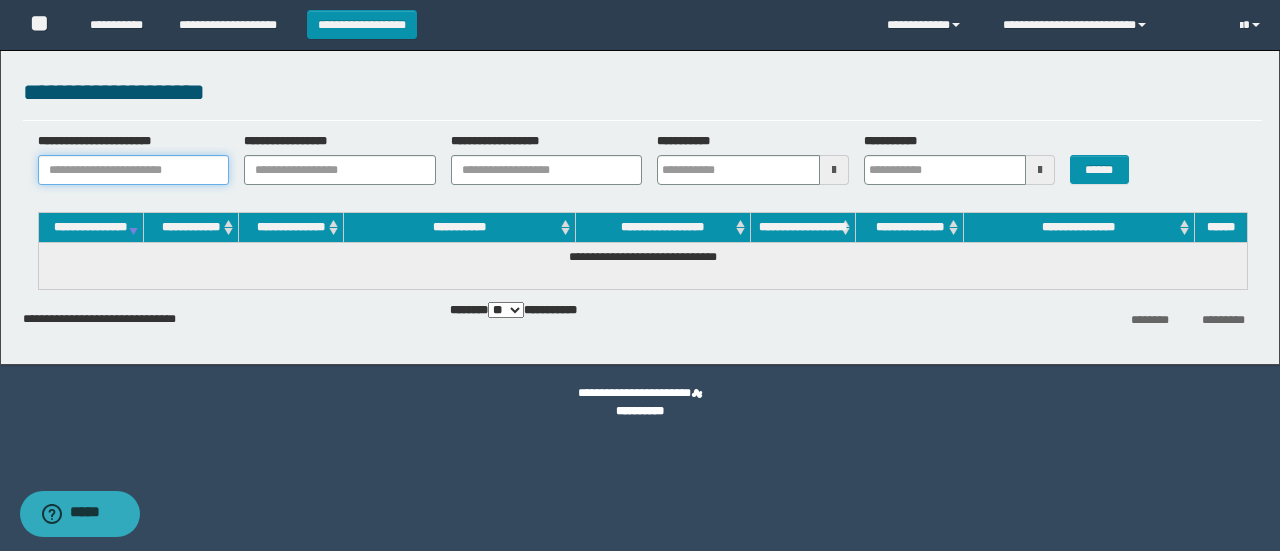 paste on "**********" 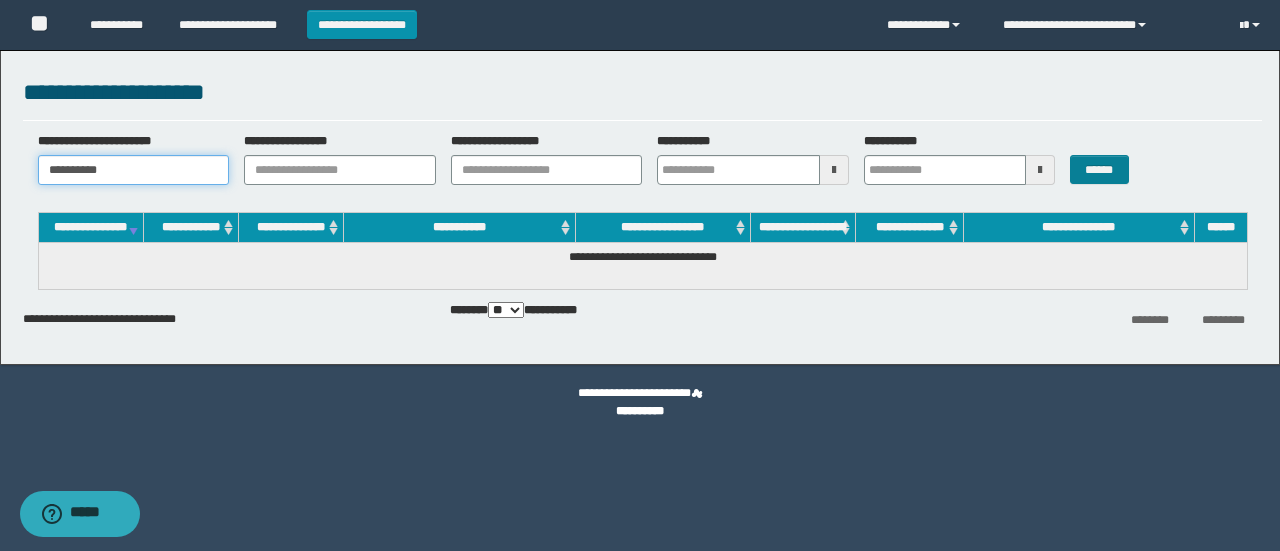 type on "**********" 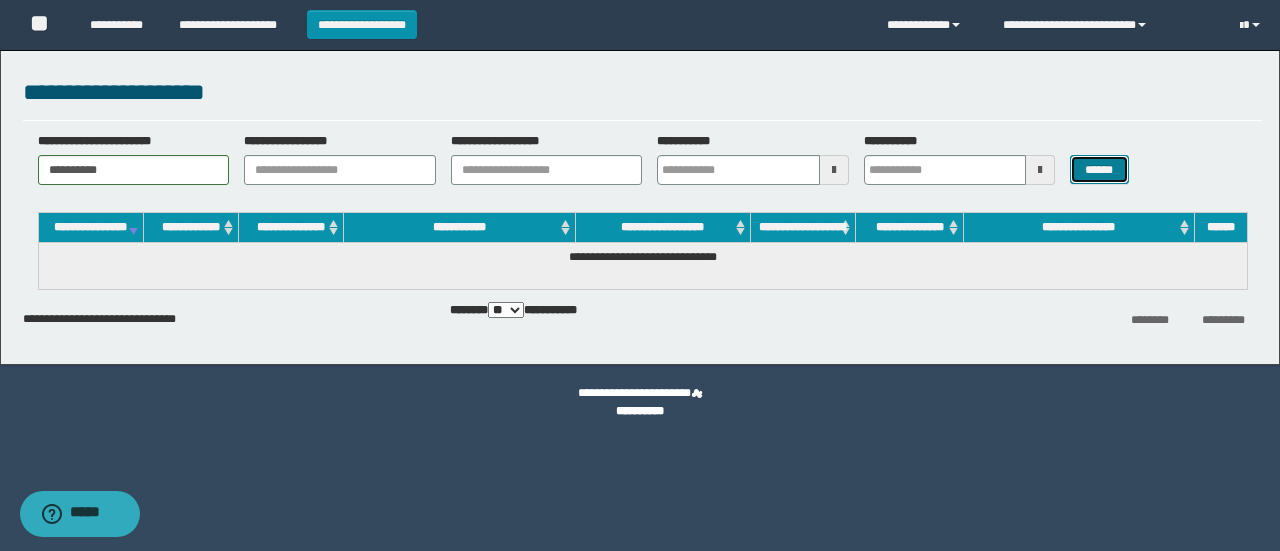 click on "******" at bounding box center [1099, 169] 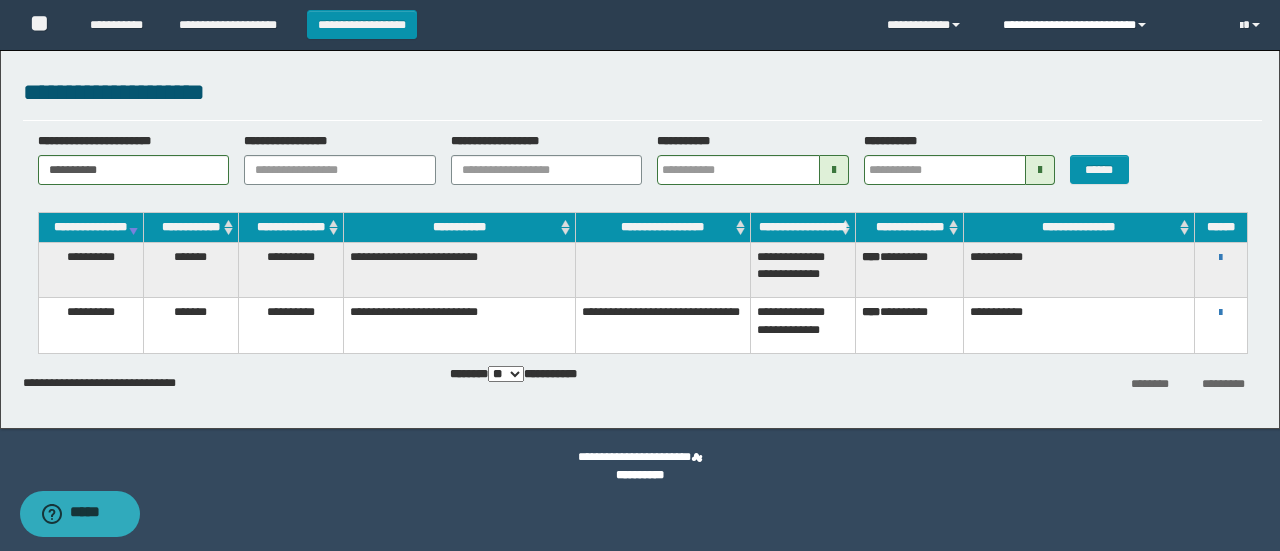 click at bounding box center (1142, 25) 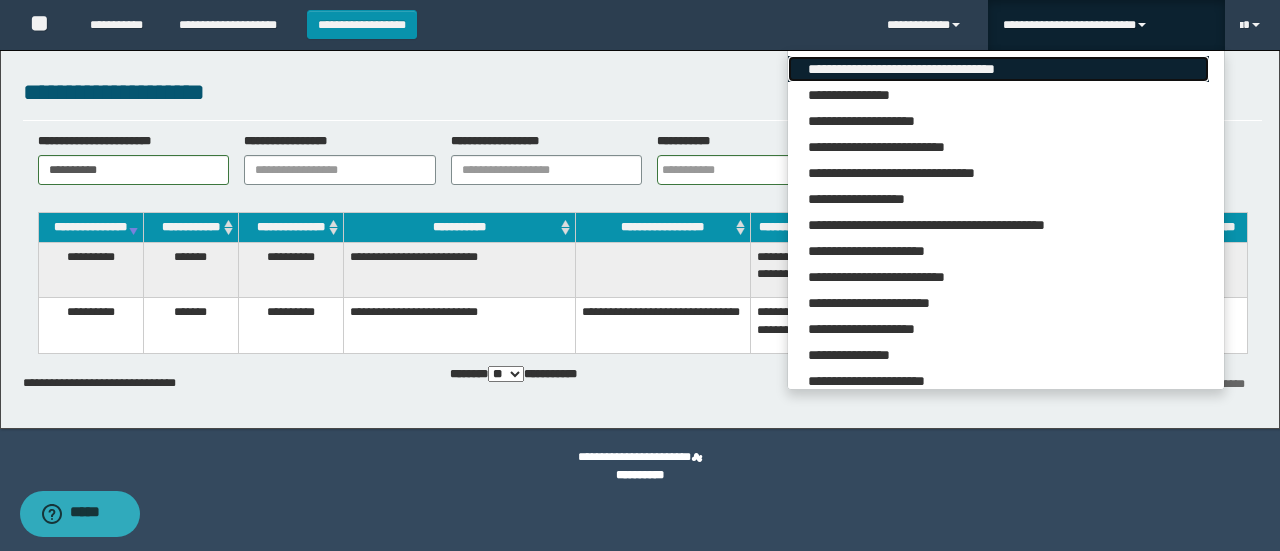 click on "**********" at bounding box center (998, 69) 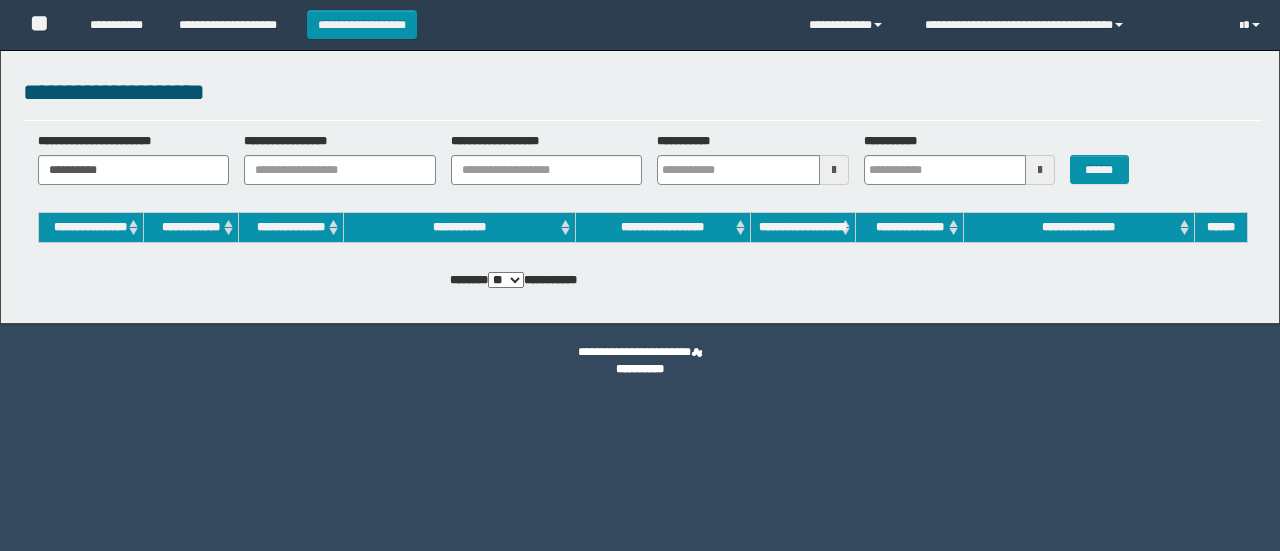 scroll, scrollTop: 0, scrollLeft: 0, axis: both 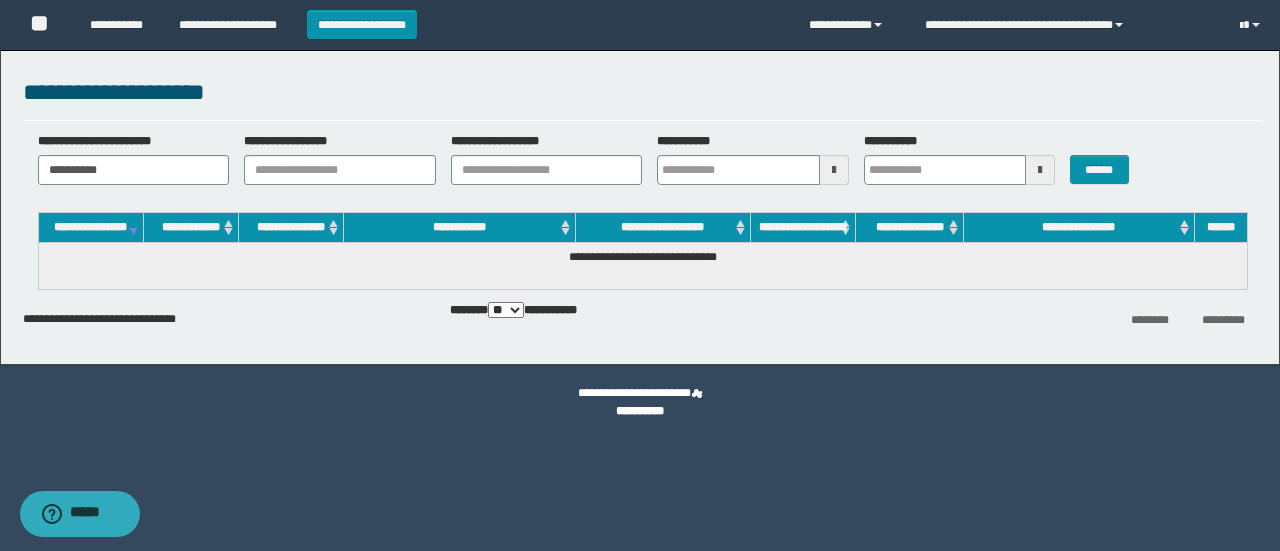click at bounding box center [834, 170] 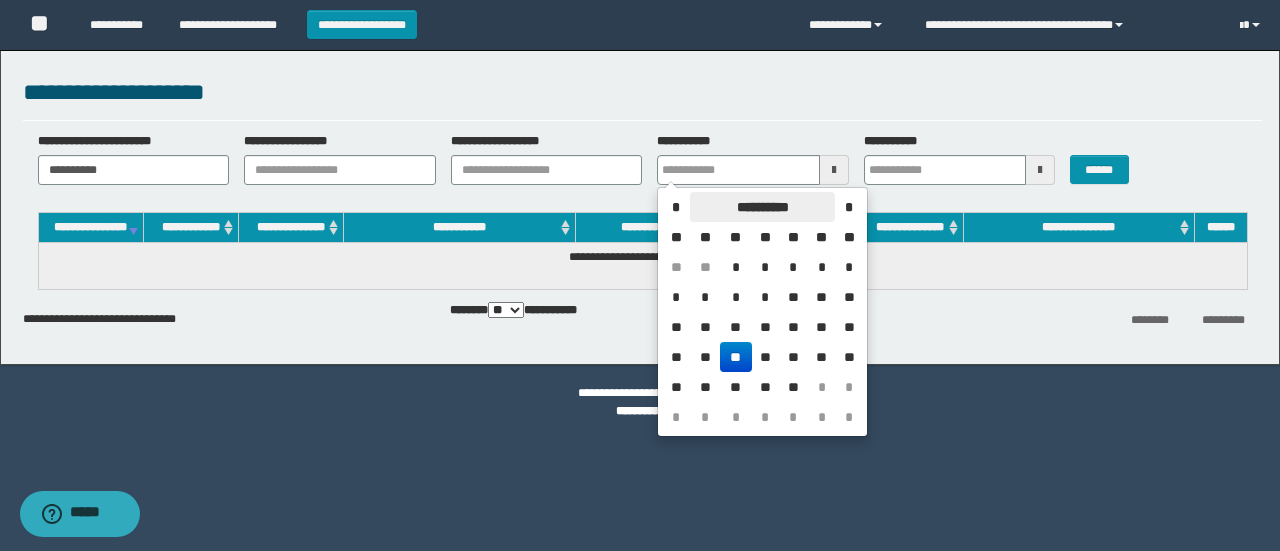 click on "**********" at bounding box center (762, 207) 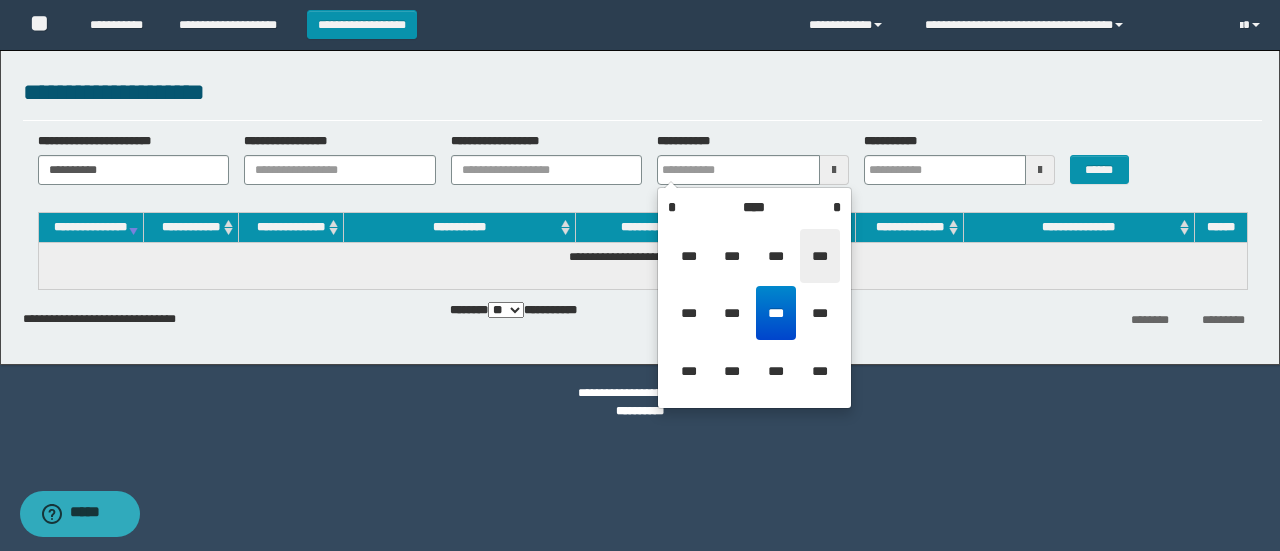 click on "***" at bounding box center [820, 256] 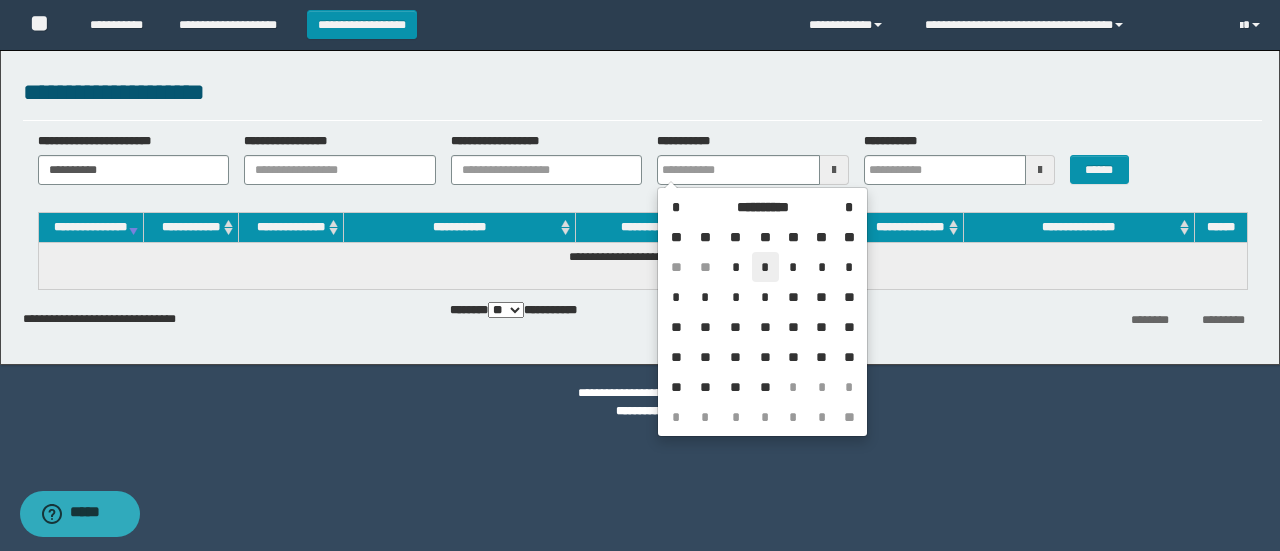 click on "*" at bounding box center [766, 267] 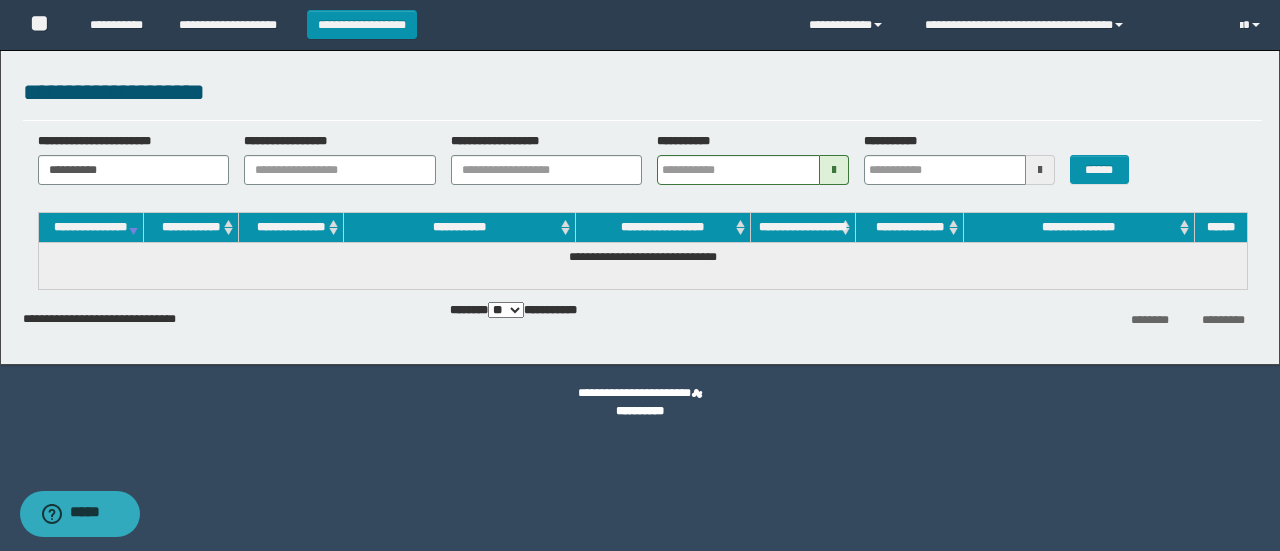 click at bounding box center (1040, 170) 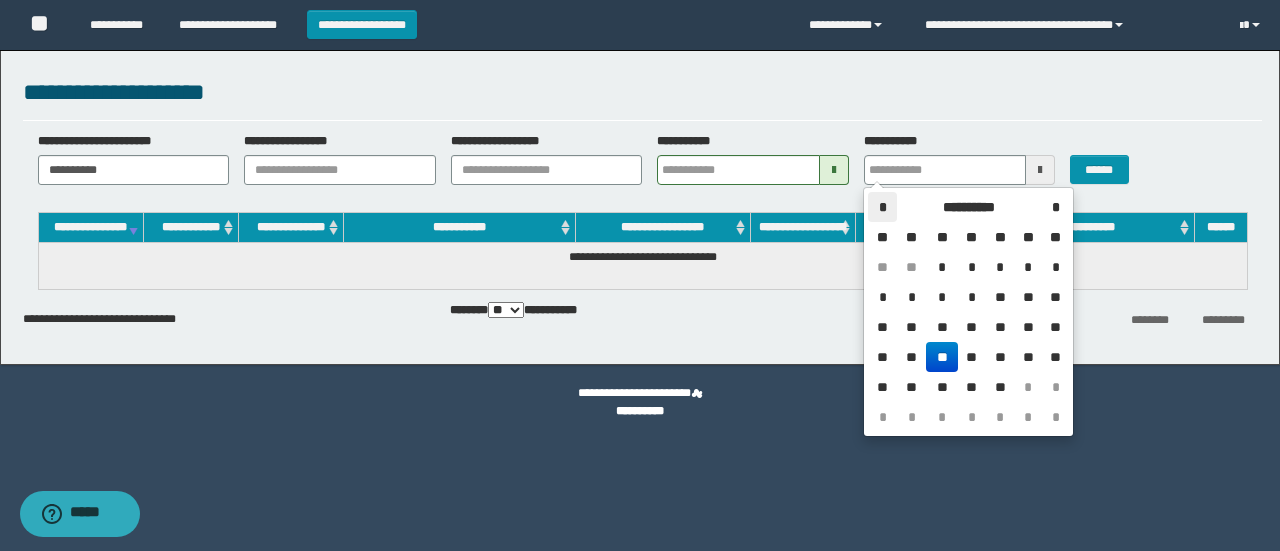 click on "*" at bounding box center [882, 207] 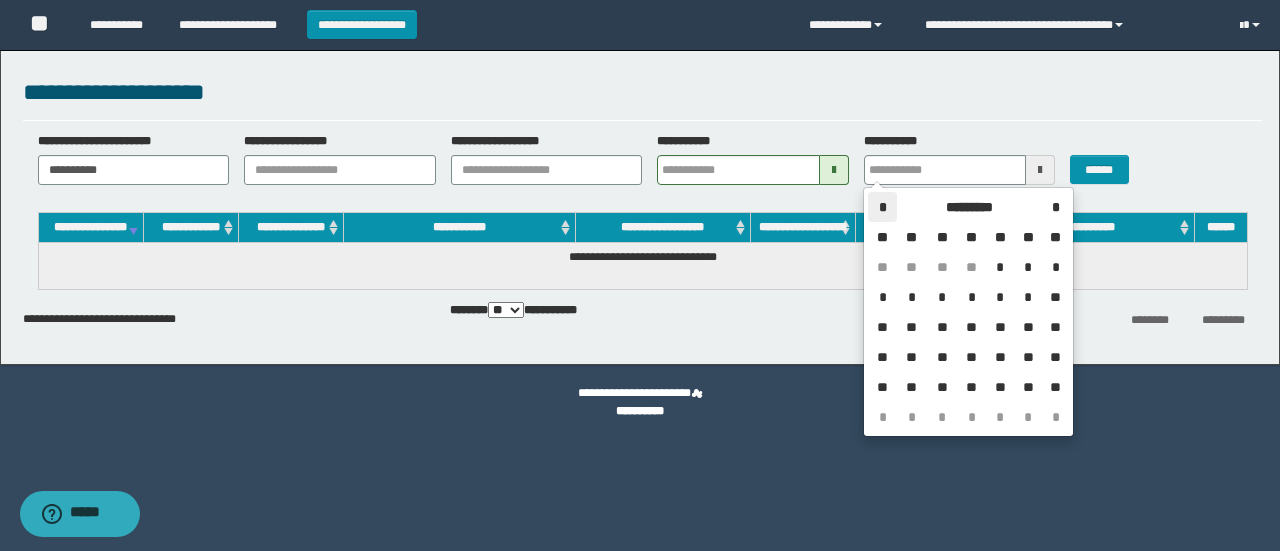 click on "*" at bounding box center (882, 207) 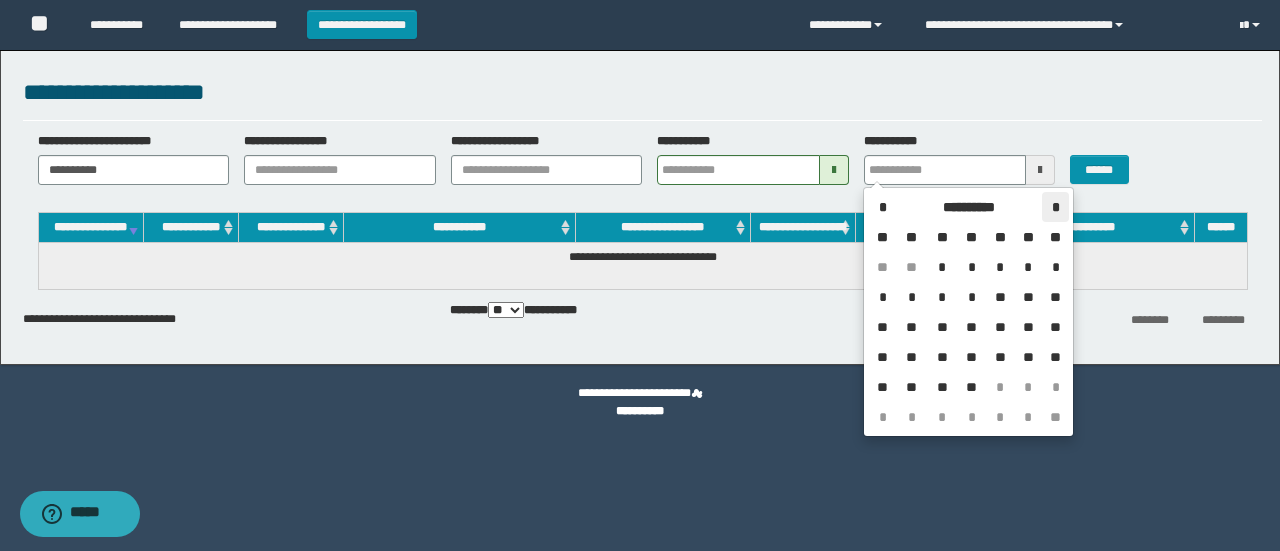 click on "*" at bounding box center (1055, 207) 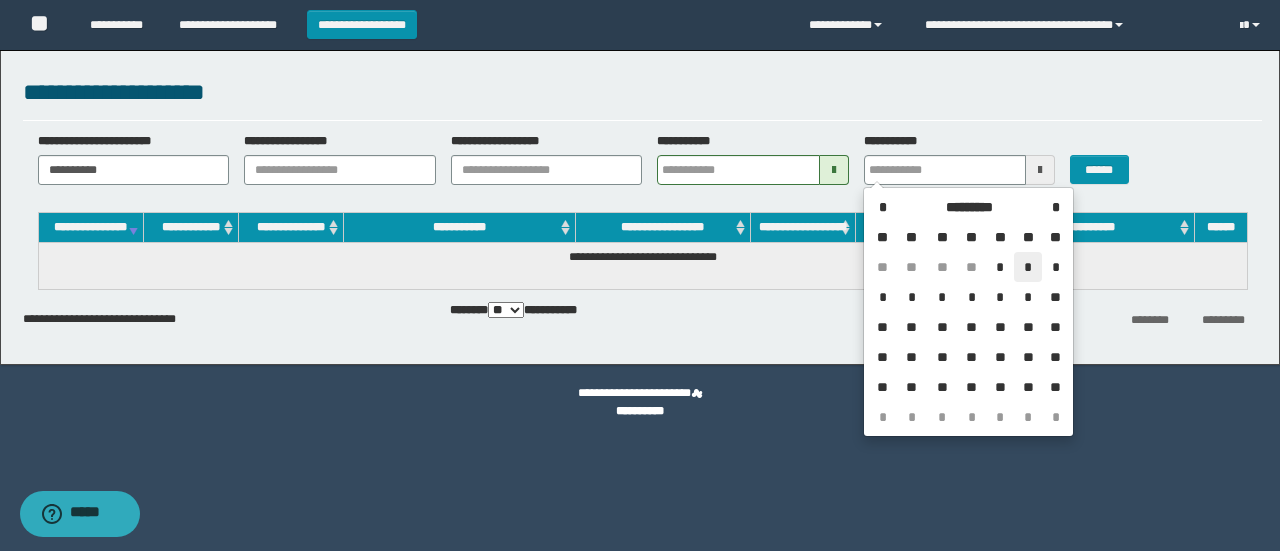 click on "*" at bounding box center (1028, 267) 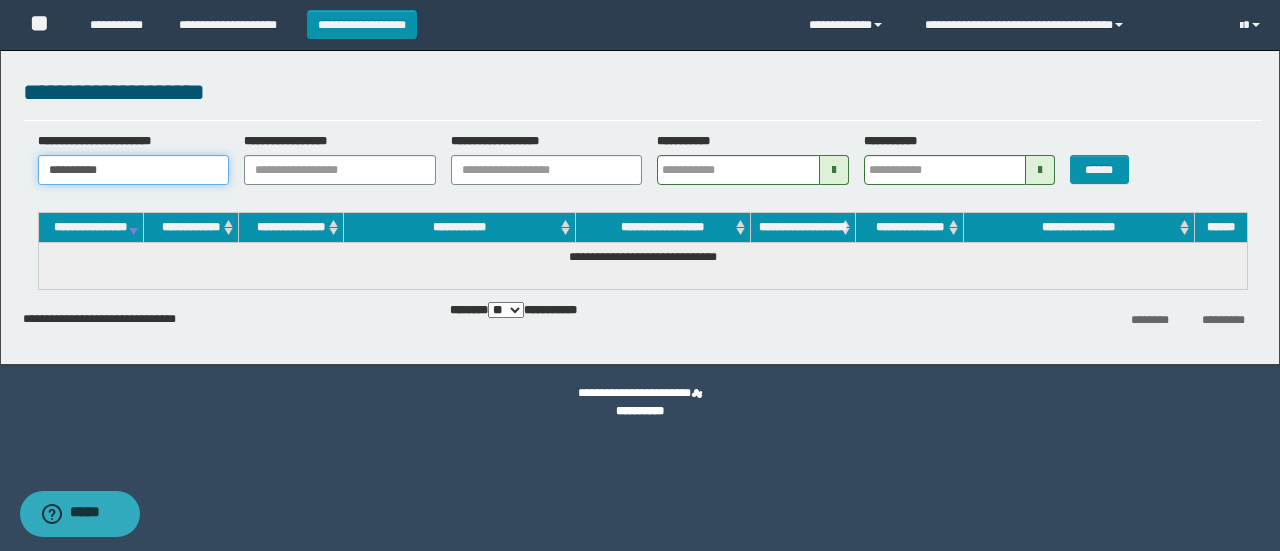 click on "**********" at bounding box center (134, 170) 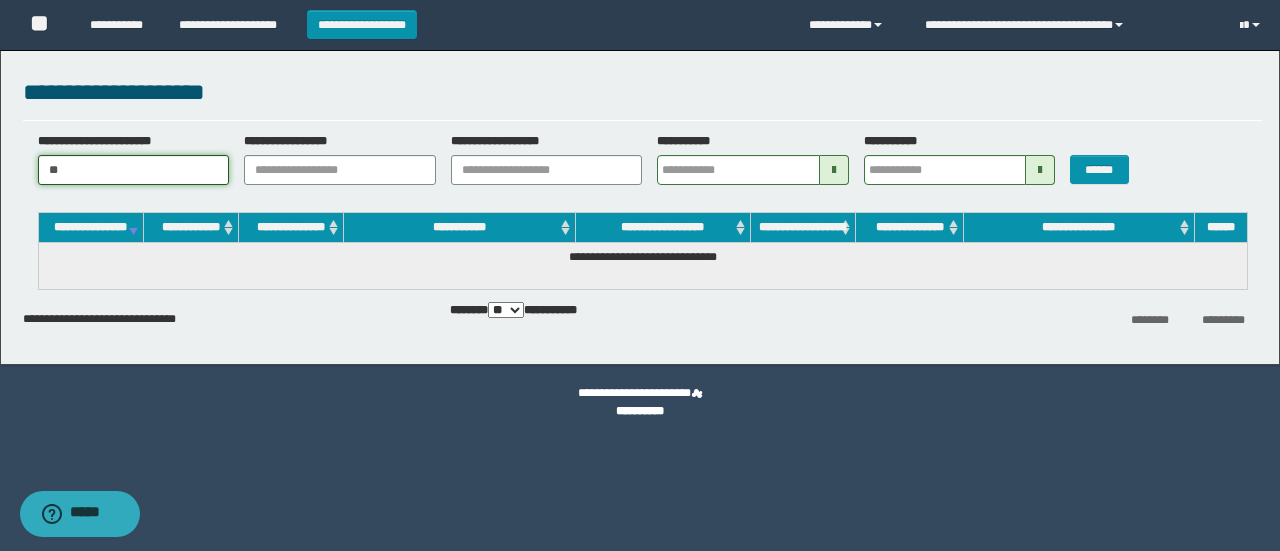 type on "*" 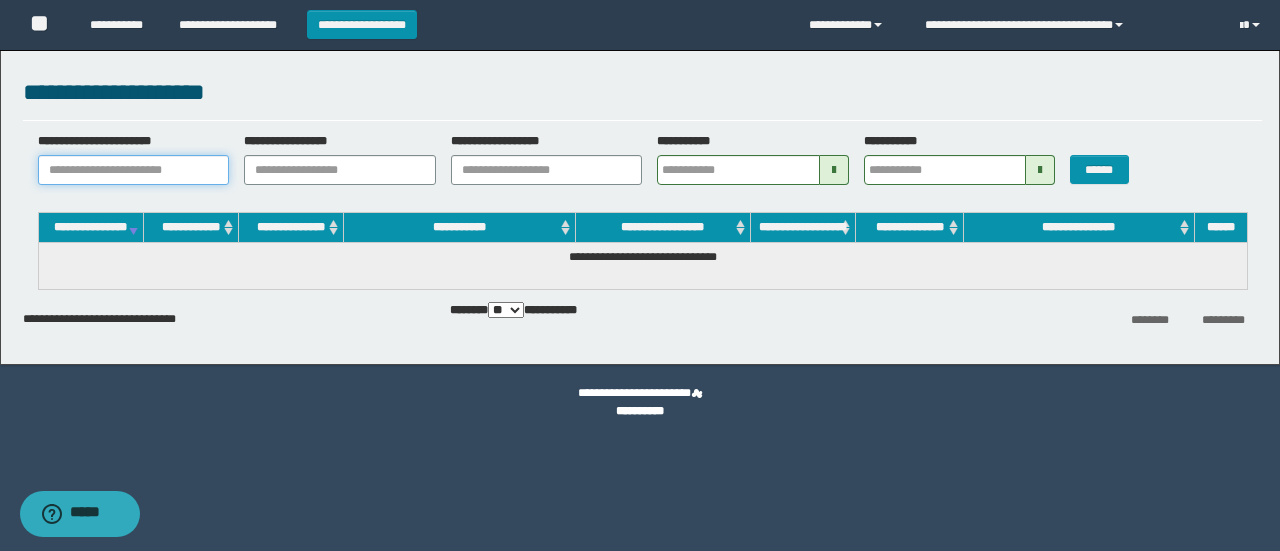 paste on "**********" 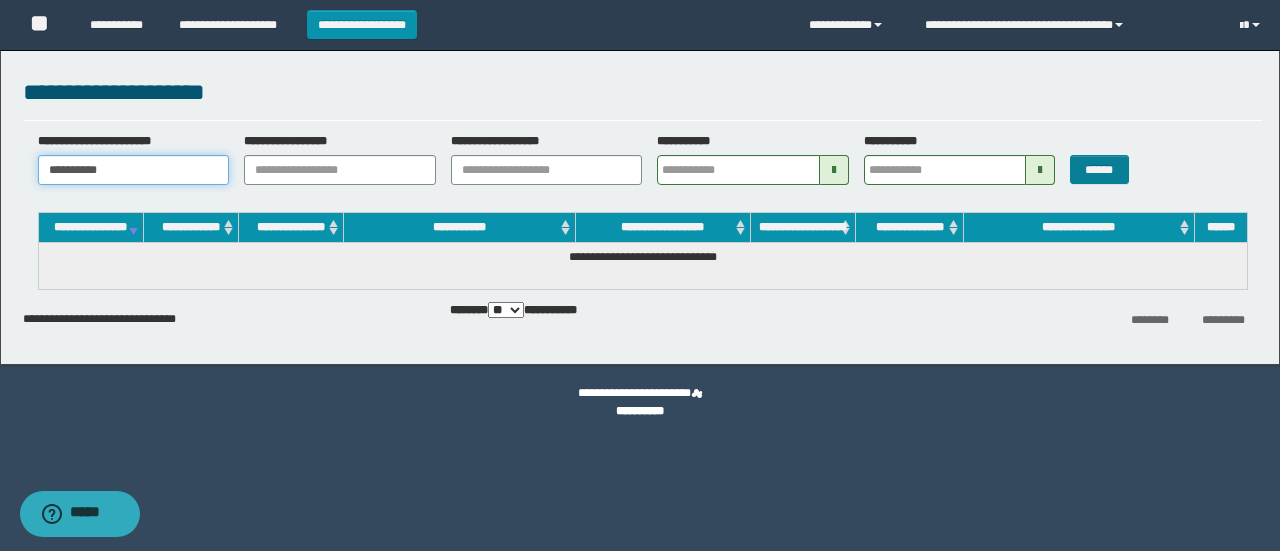 type on "**********" 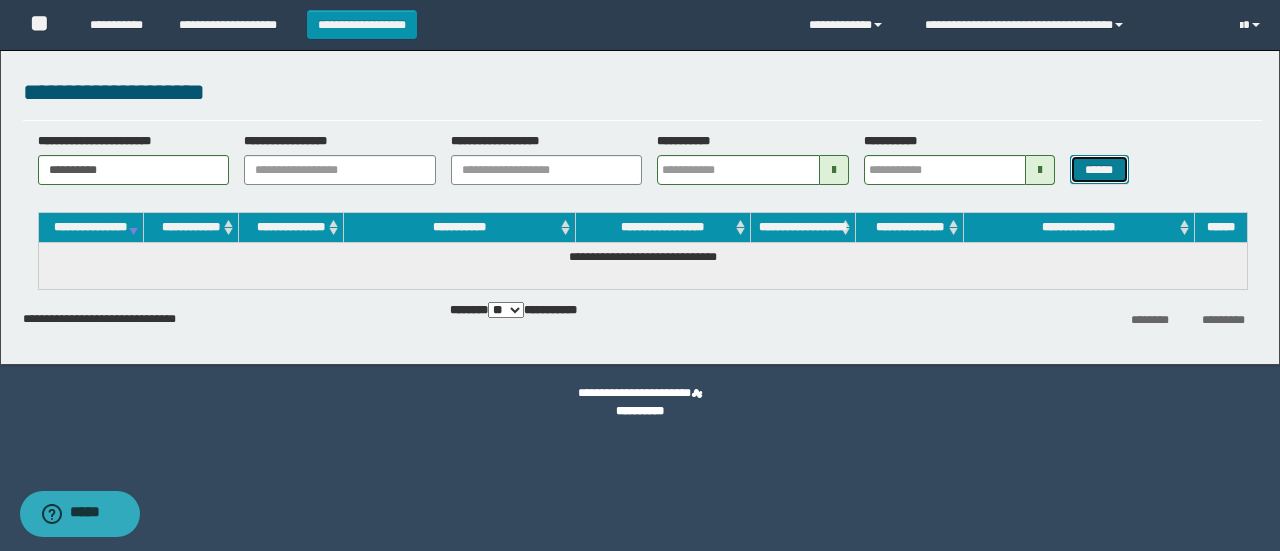 click on "******" at bounding box center [1099, 169] 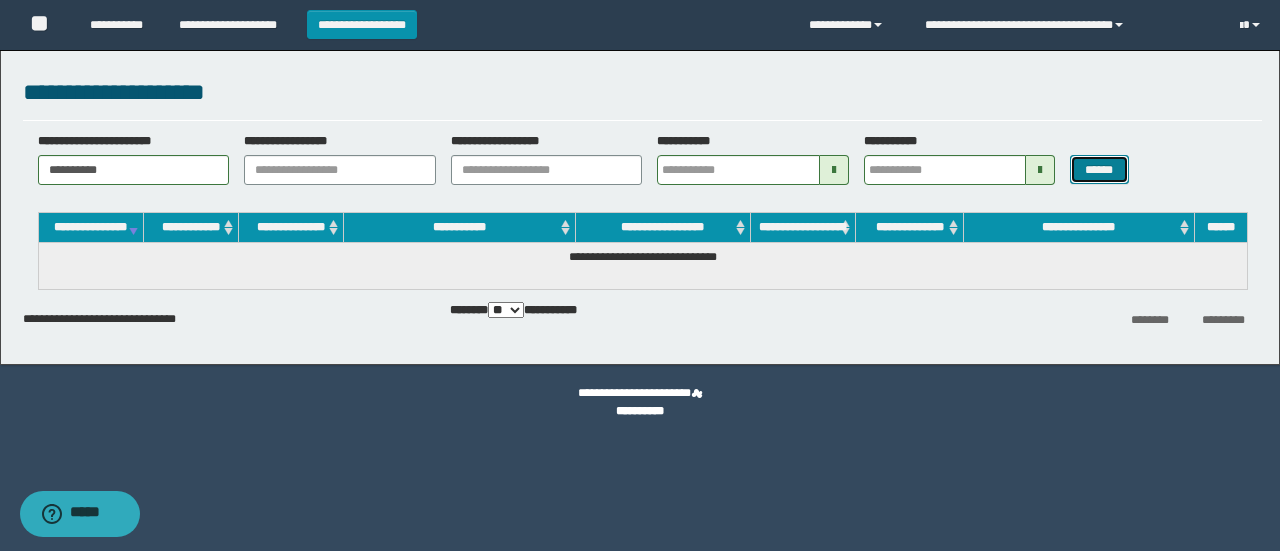click on "******" at bounding box center [1099, 169] 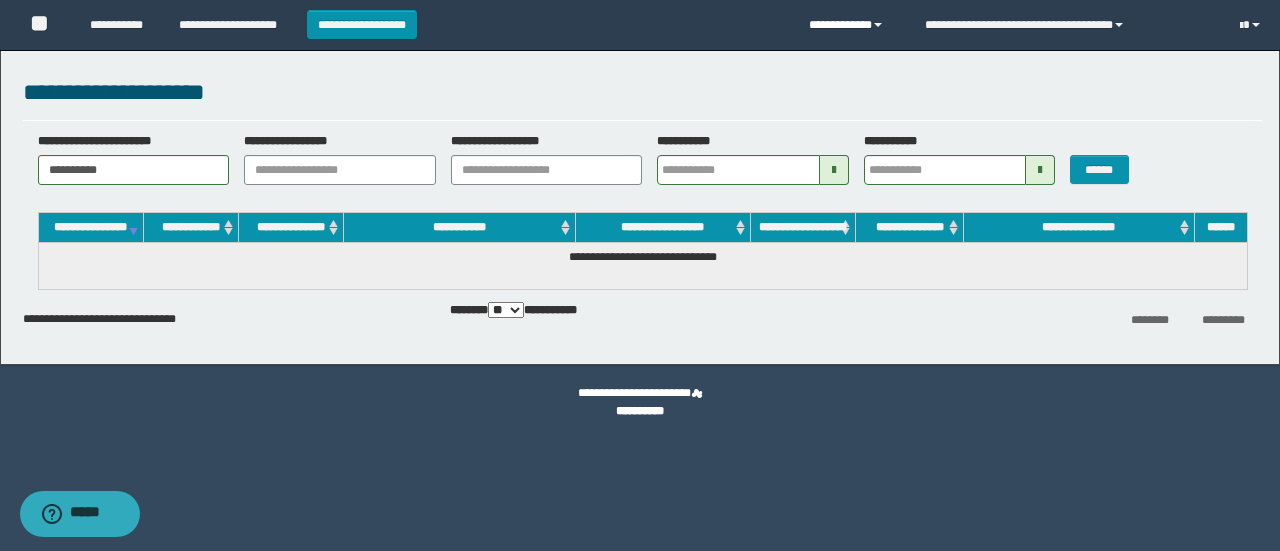 click on "**********" at bounding box center [851, 25] 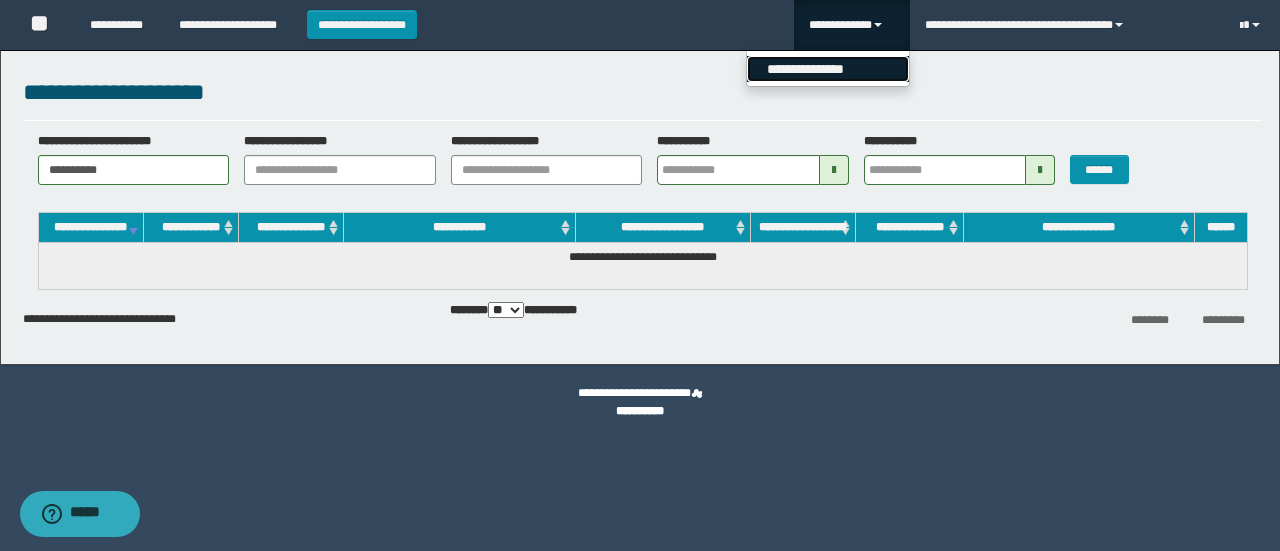 click on "**********" at bounding box center (828, 69) 